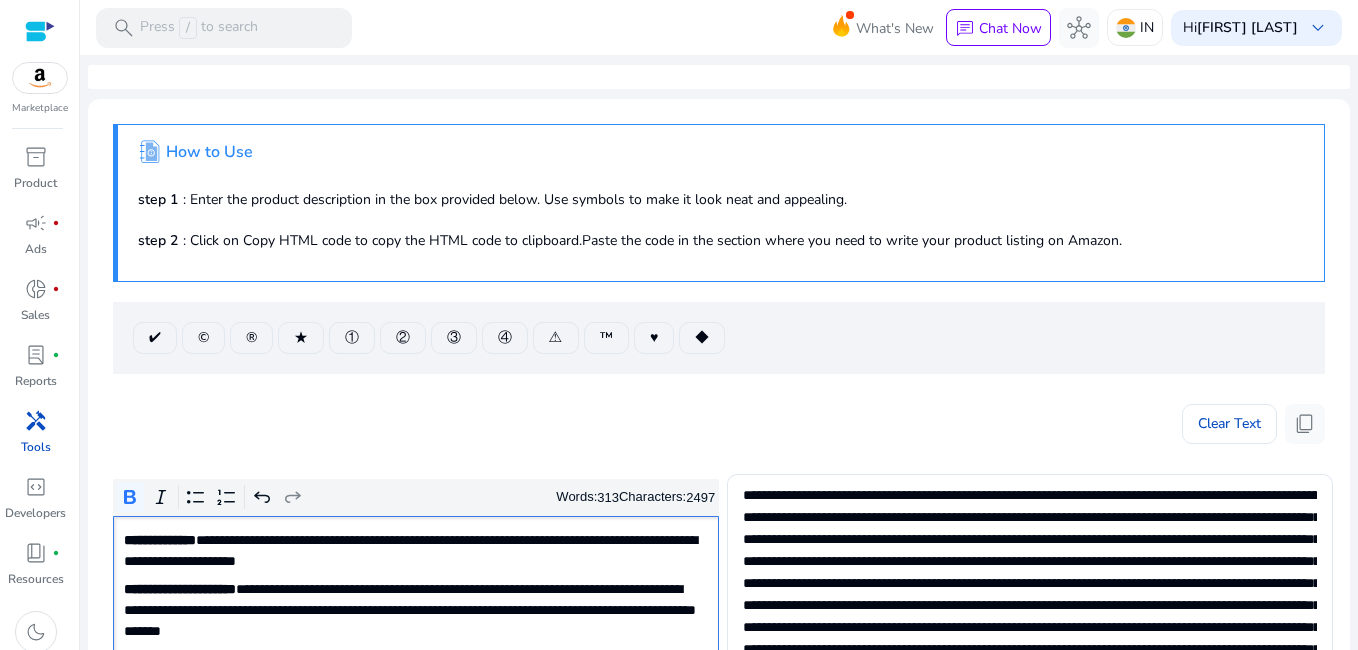 scroll, scrollTop: 0, scrollLeft: 0, axis: both 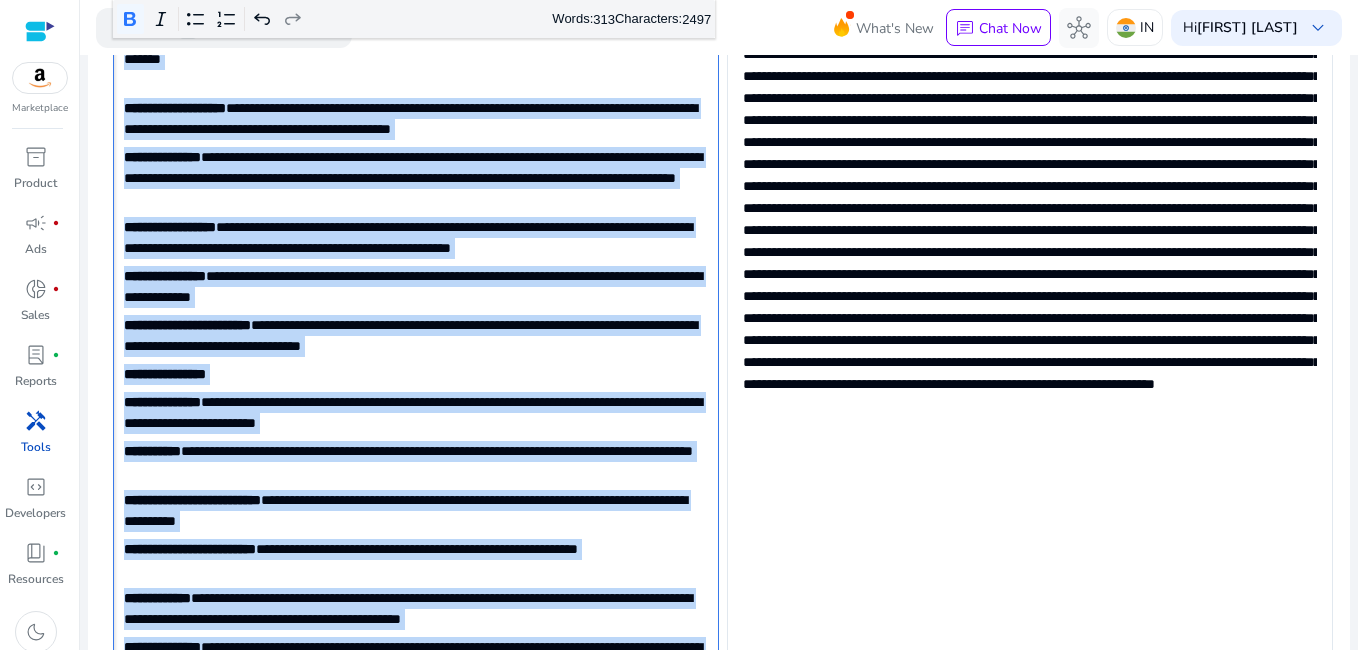click on "**********" 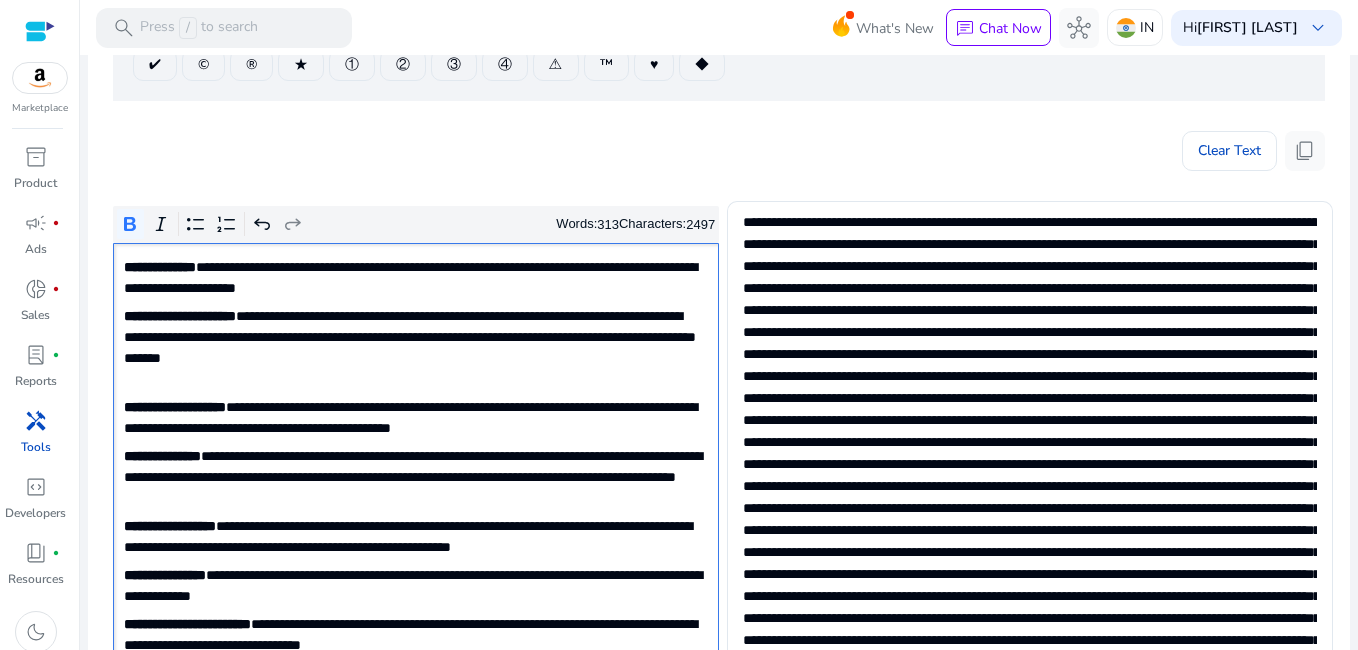 scroll, scrollTop: 272, scrollLeft: 0, axis: vertical 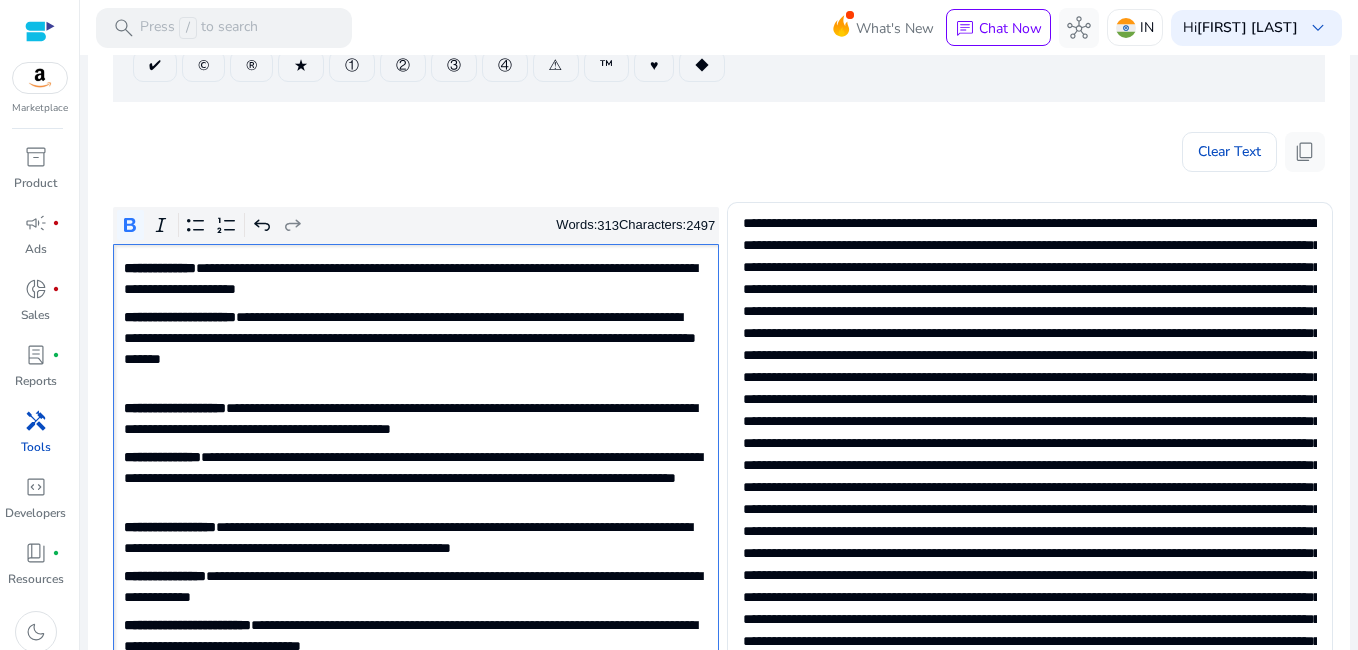 click on "**********" 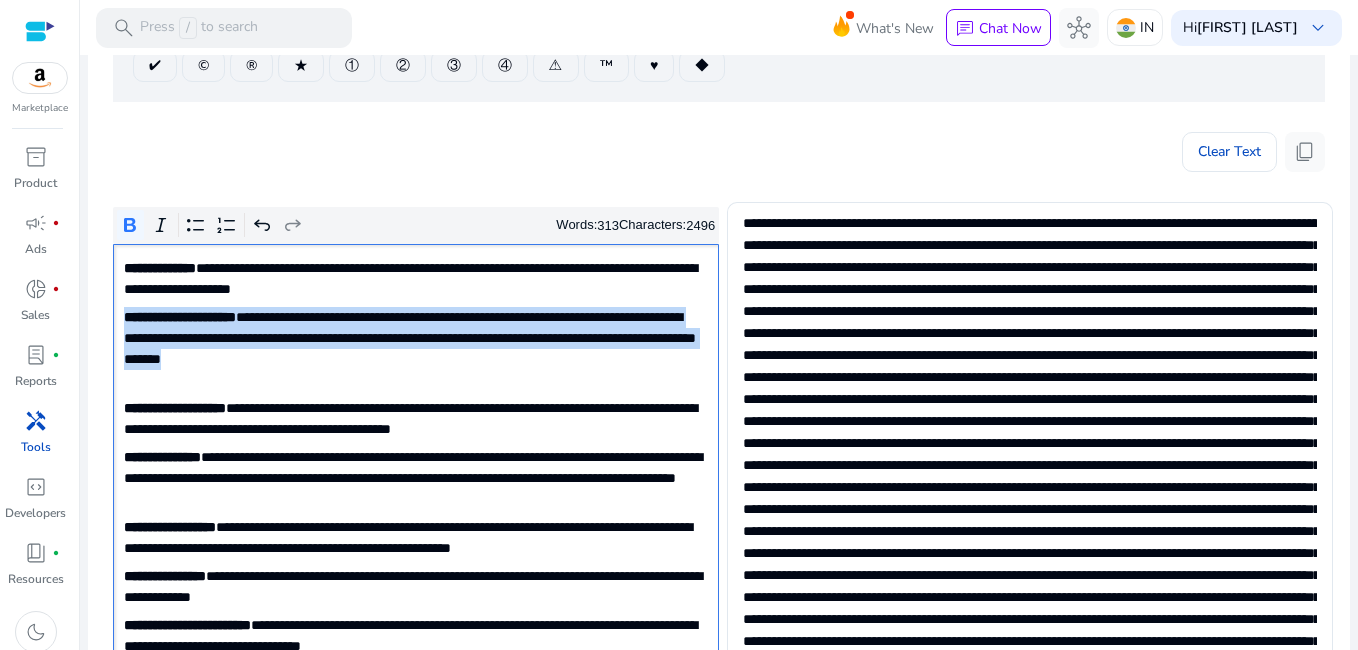 drag, startPoint x: 266, startPoint y: 376, endPoint x: 123, endPoint y: 323, distance: 152.50574 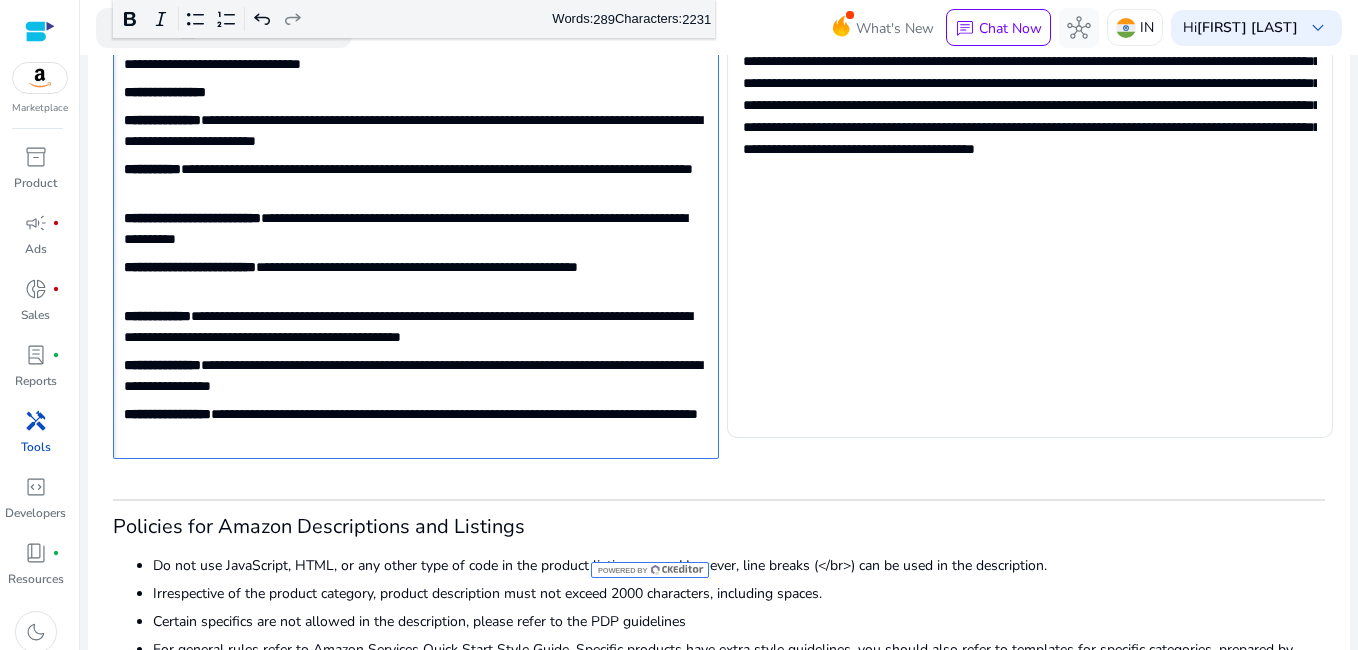 scroll, scrollTop: 772, scrollLeft: 0, axis: vertical 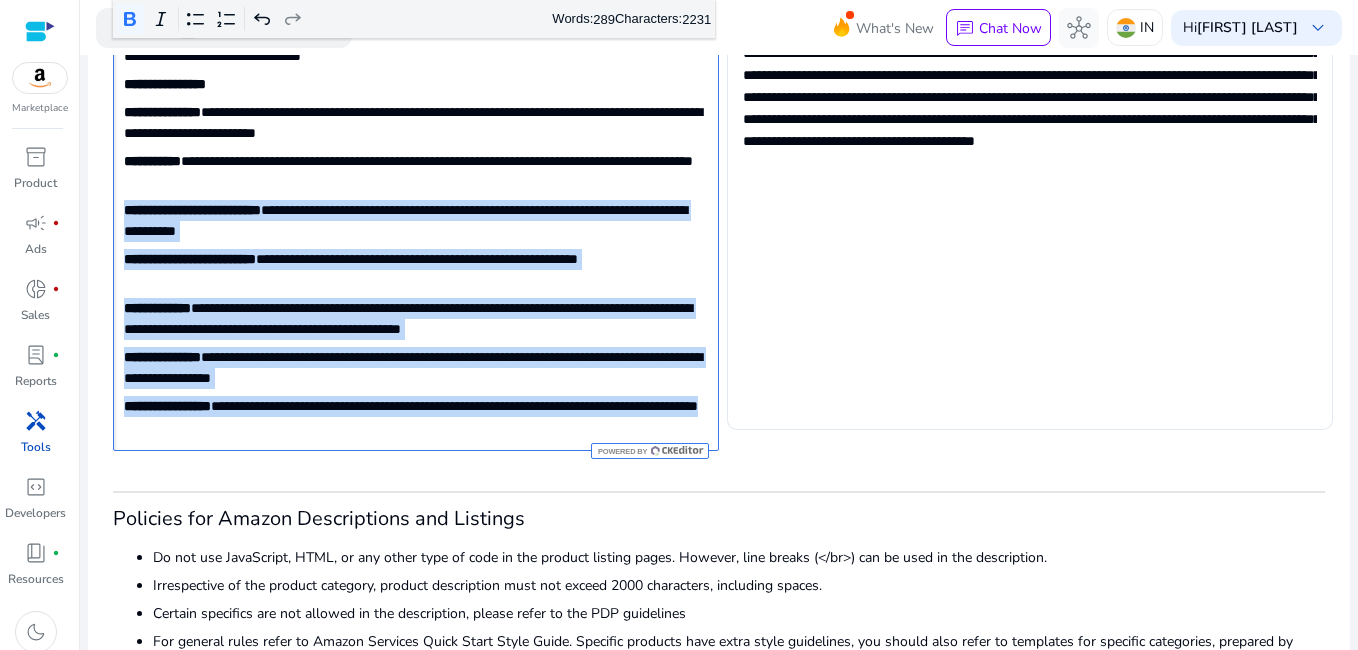 drag, startPoint x: 122, startPoint y: 220, endPoint x: 343, endPoint y: 505, distance: 360.64664 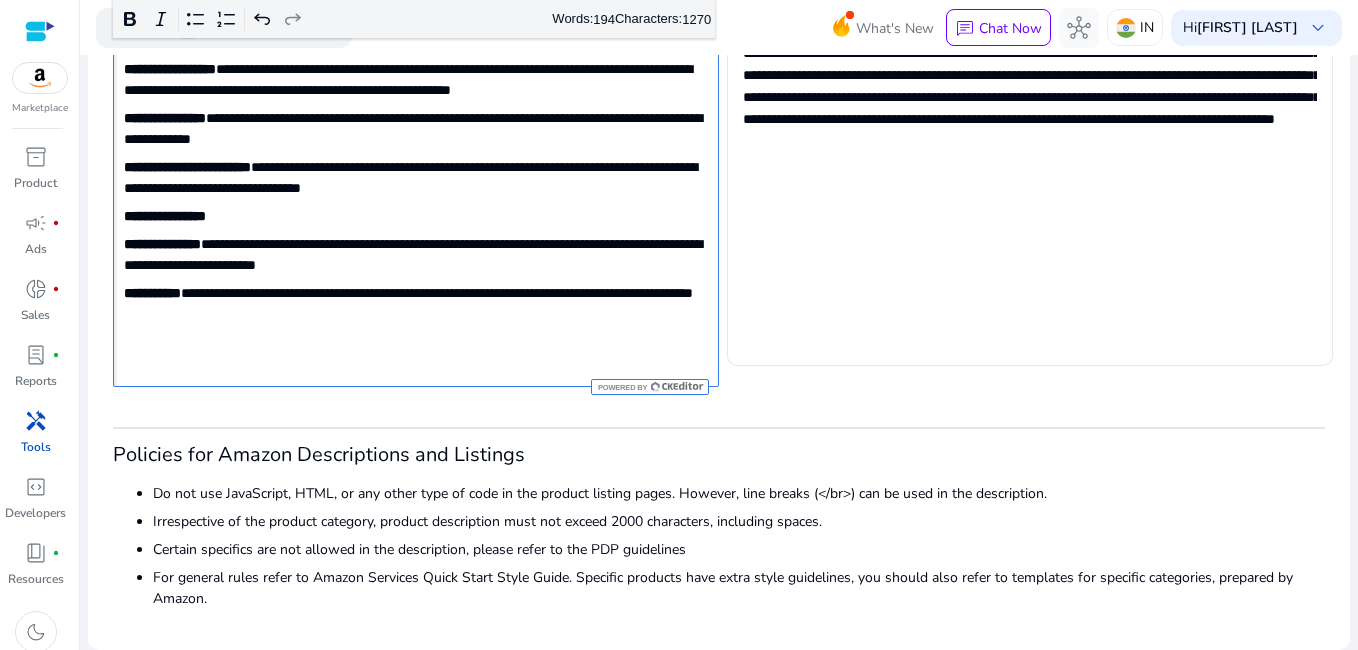 scroll, scrollTop: 619, scrollLeft: 0, axis: vertical 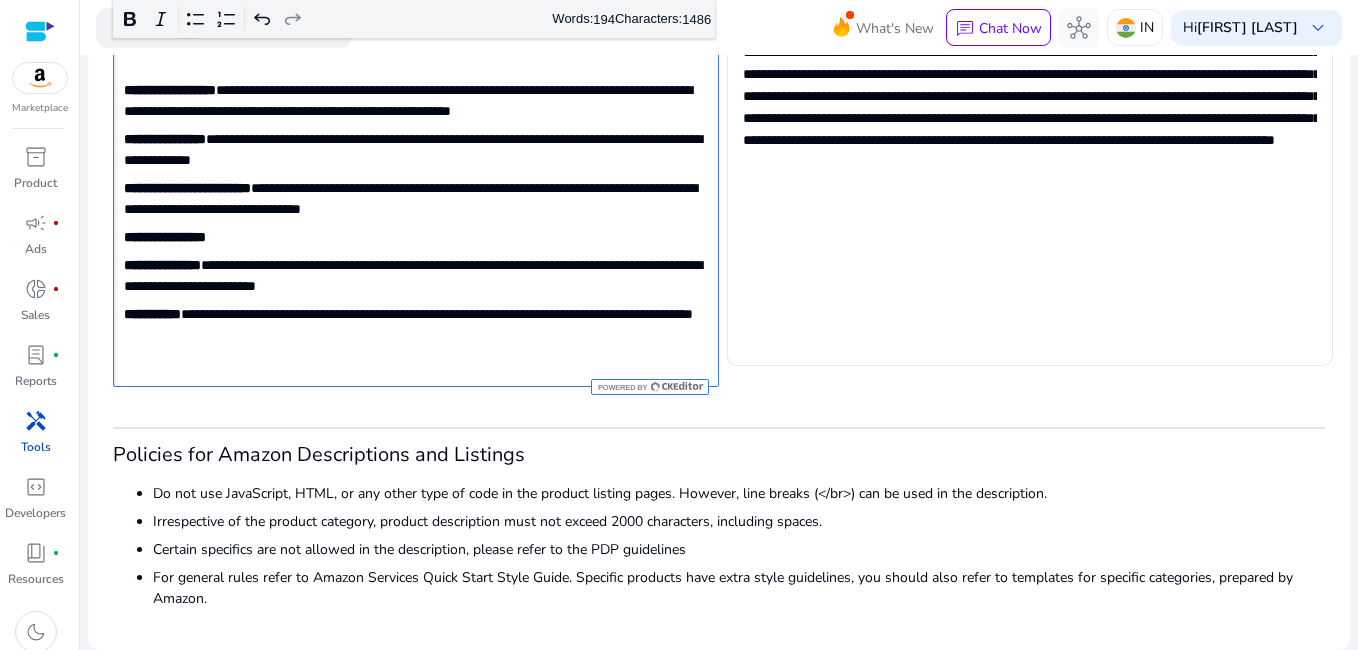 click 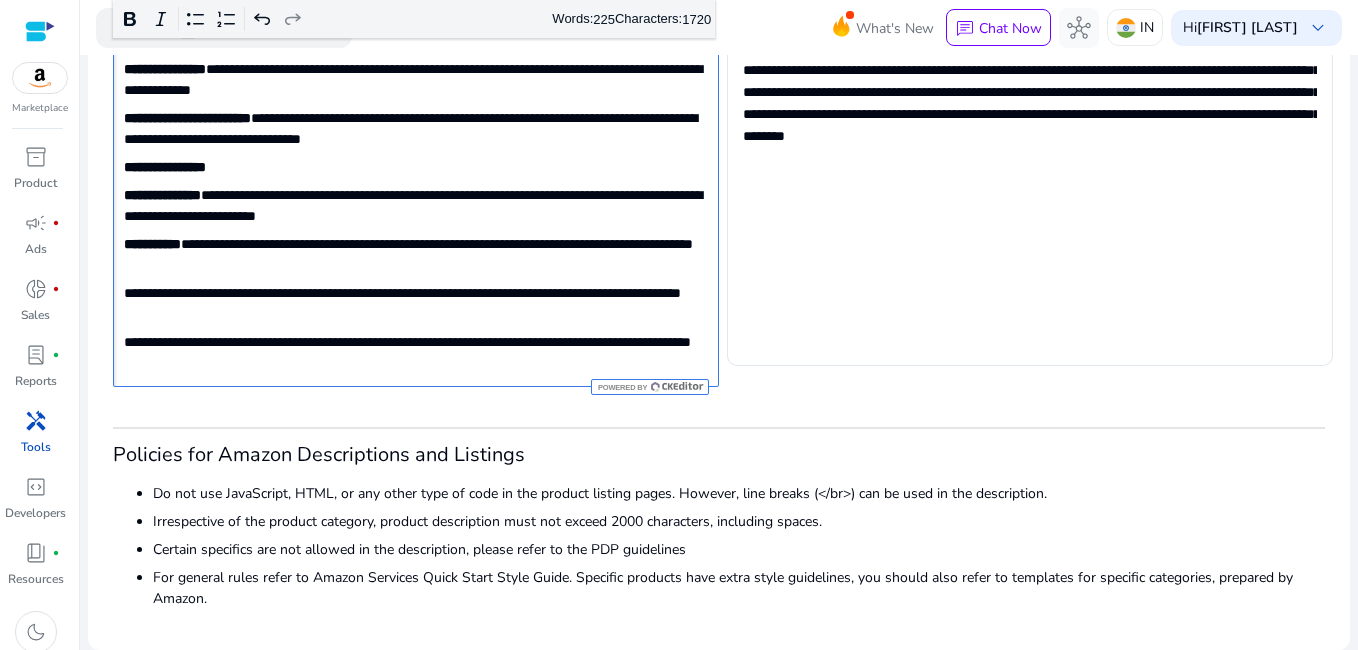 scroll, scrollTop: 717, scrollLeft: 0, axis: vertical 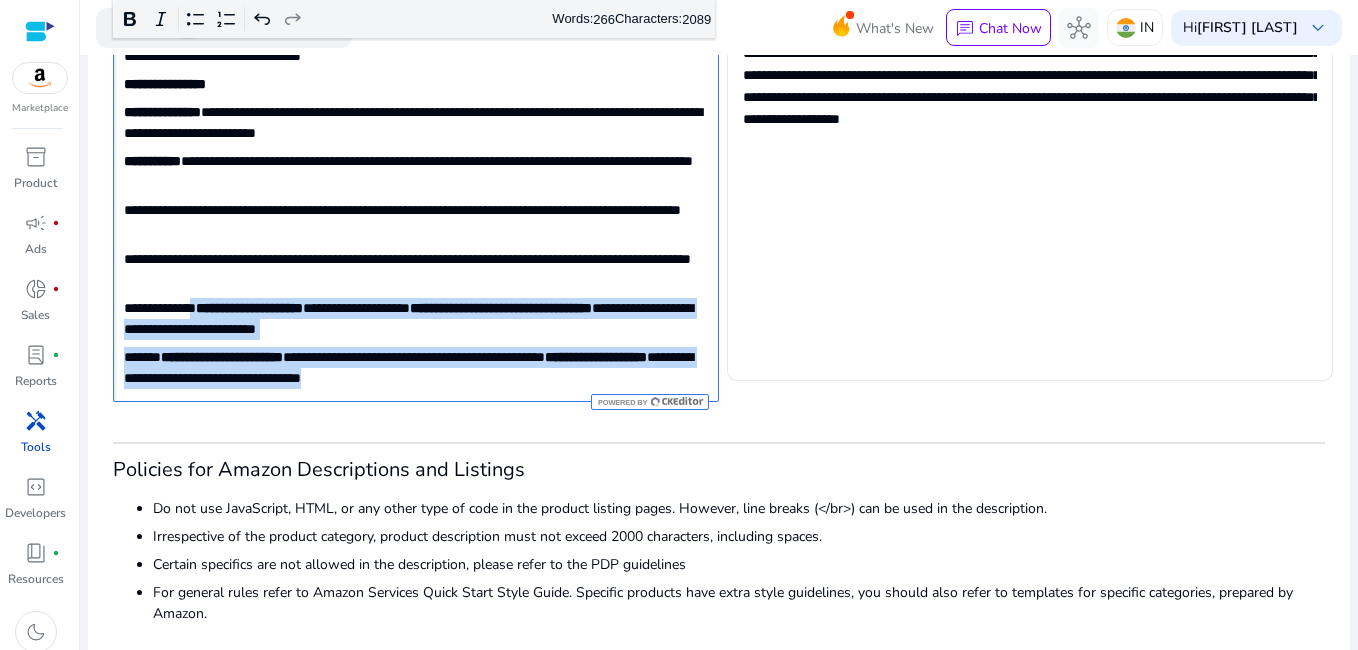 drag, startPoint x: 202, startPoint y: 314, endPoint x: 548, endPoint y: 388, distance: 353.82483 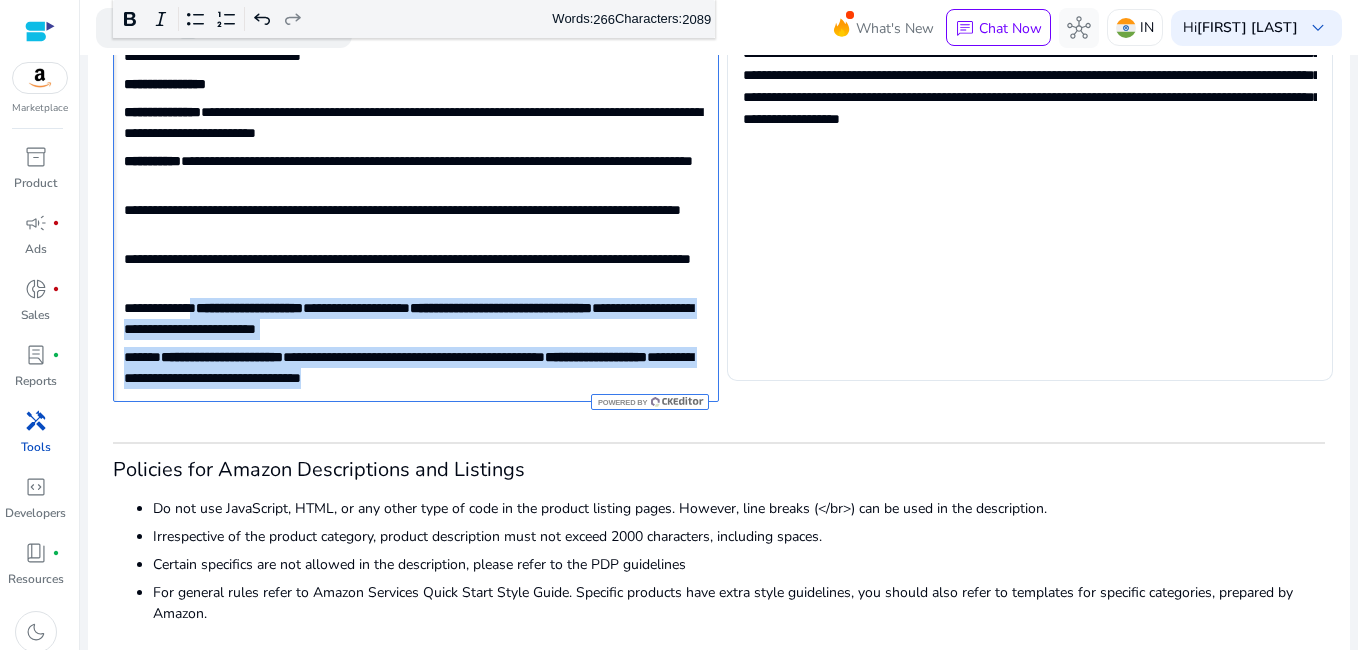 click on "**********" 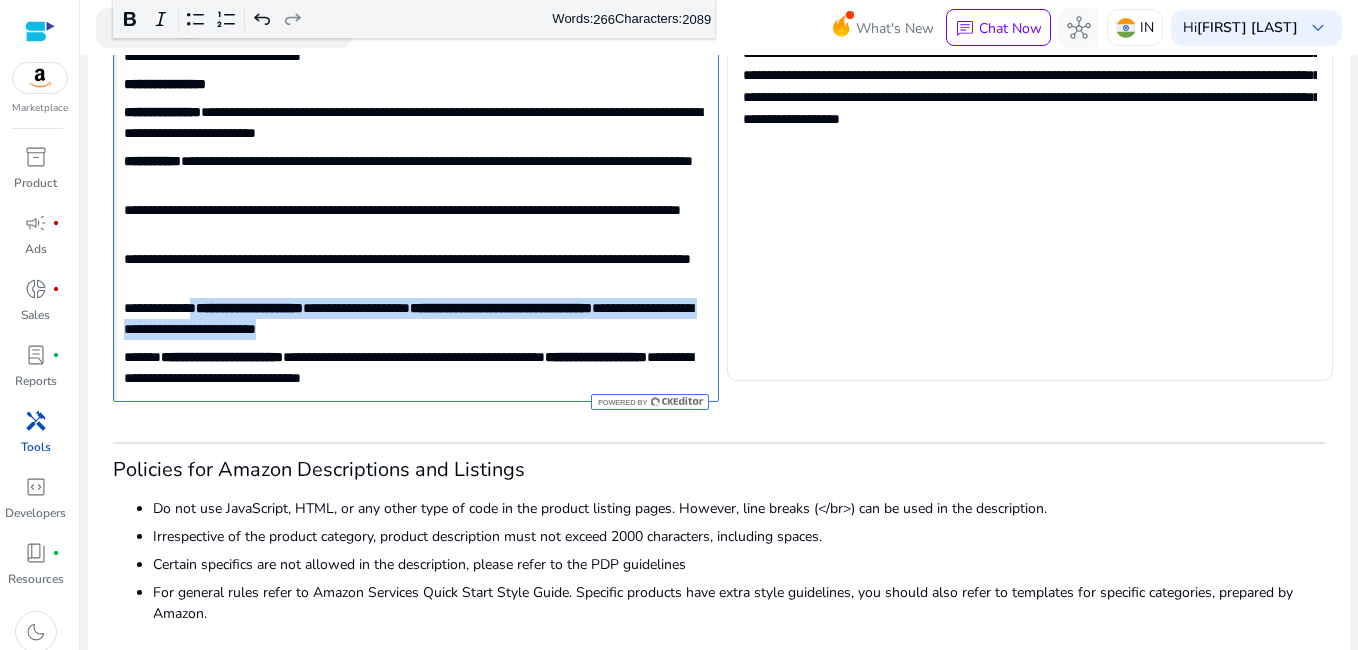 drag, startPoint x: 202, startPoint y: 305, endPoint x: 442, endPoint y: 325, distance: 240.8319 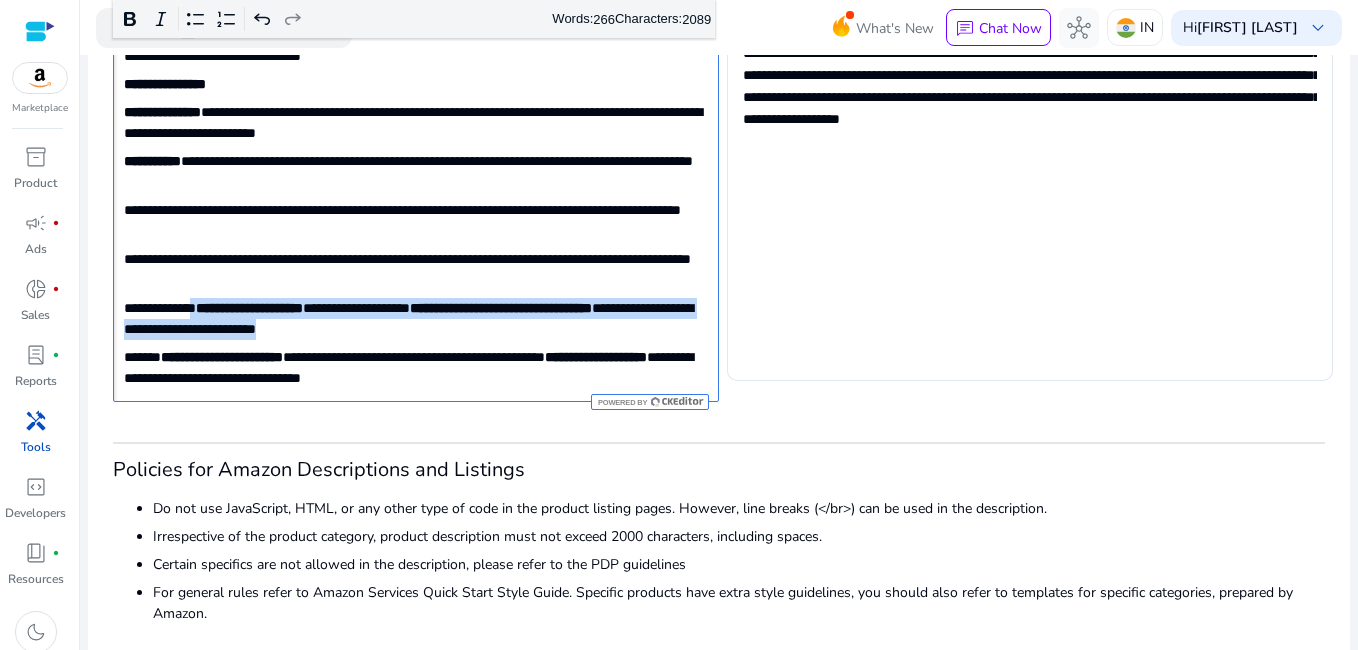 click on "**********" 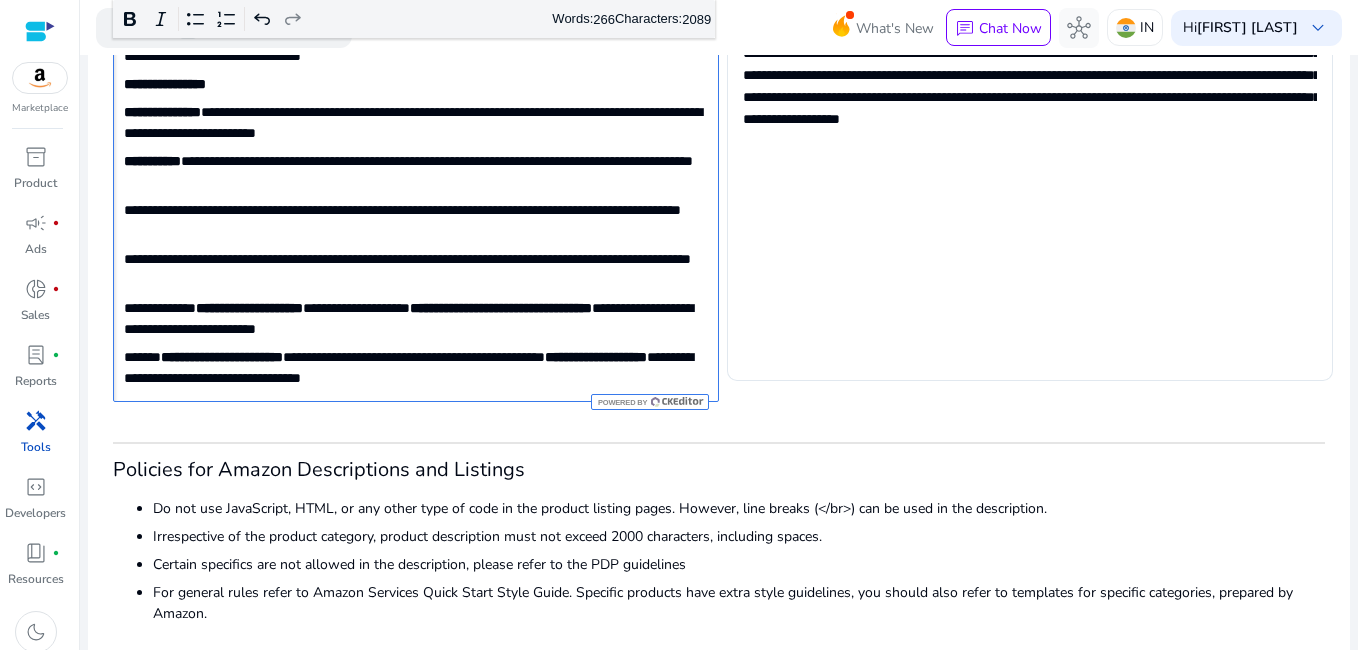click on "**********" 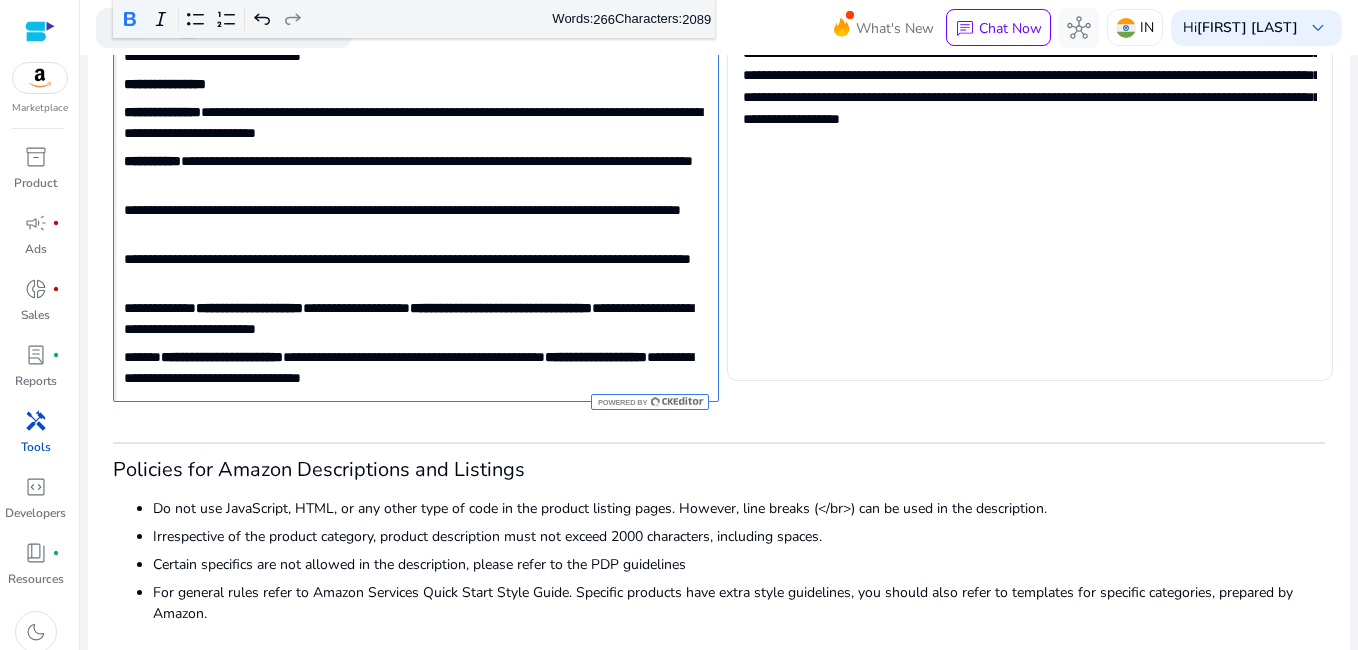 click on "**********" 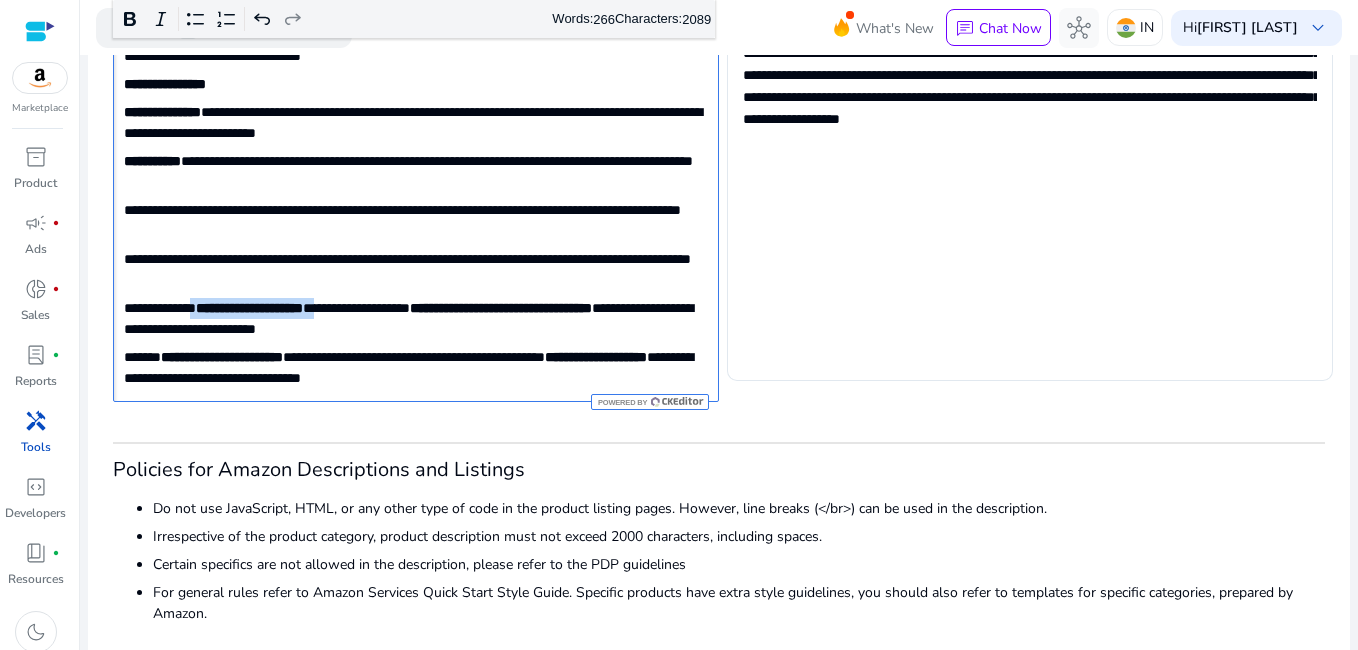 drag, startPoint x: 199, startPoint y: 310, endPoint x: 347, endPoint y: 305, distance: 148.08444 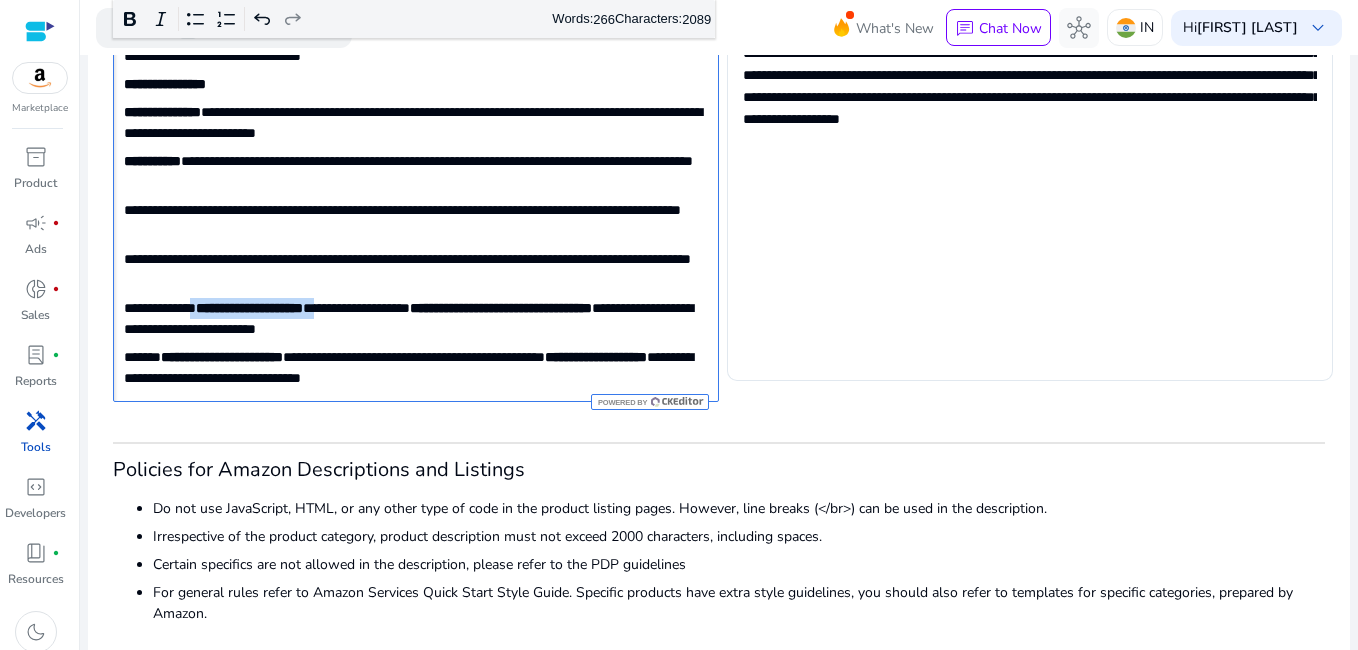 click on "**********" 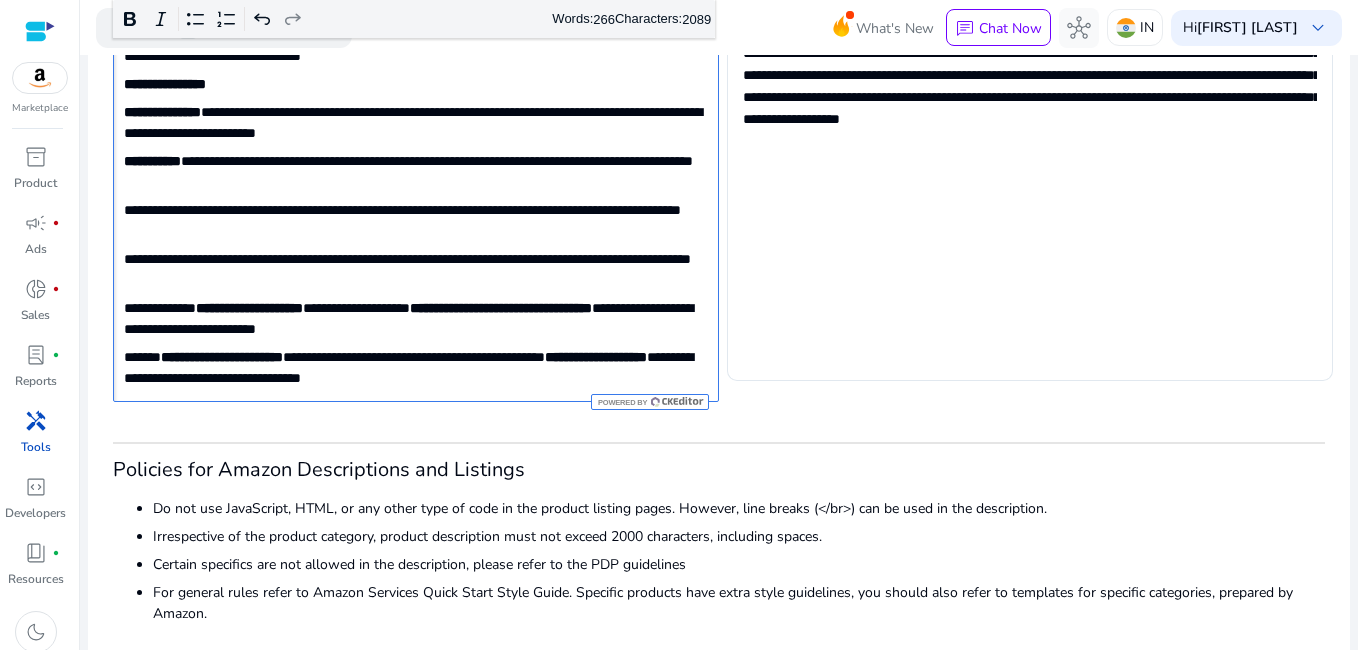click on "**********" 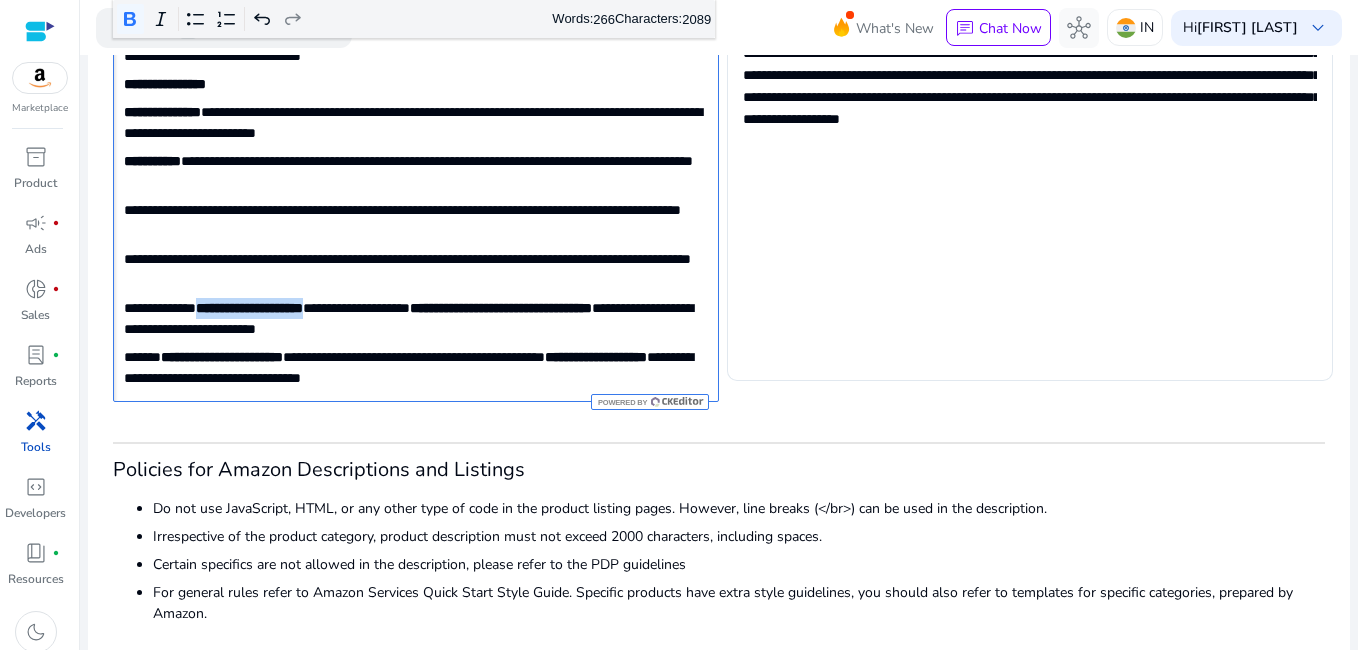 drag, startPoint x: 334, startPoint y: 307, endPoint x: 207, endPoint y: 306, distance: 127.00394 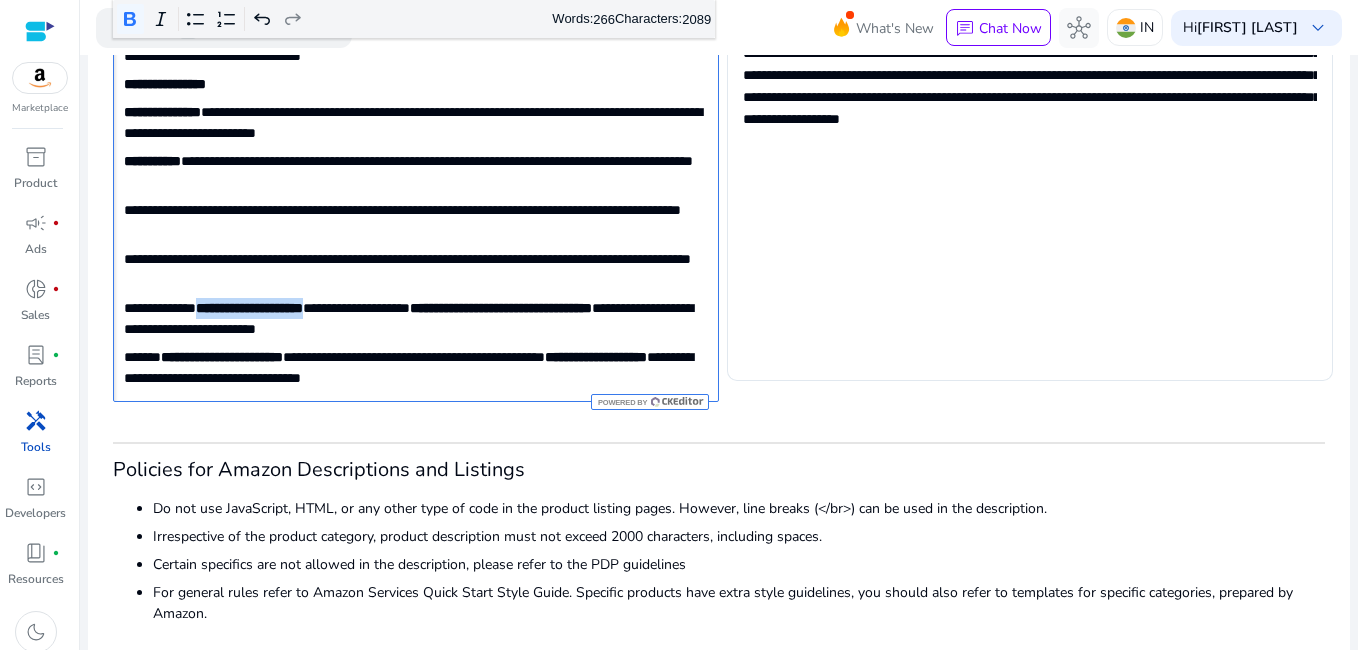 click on "**********" 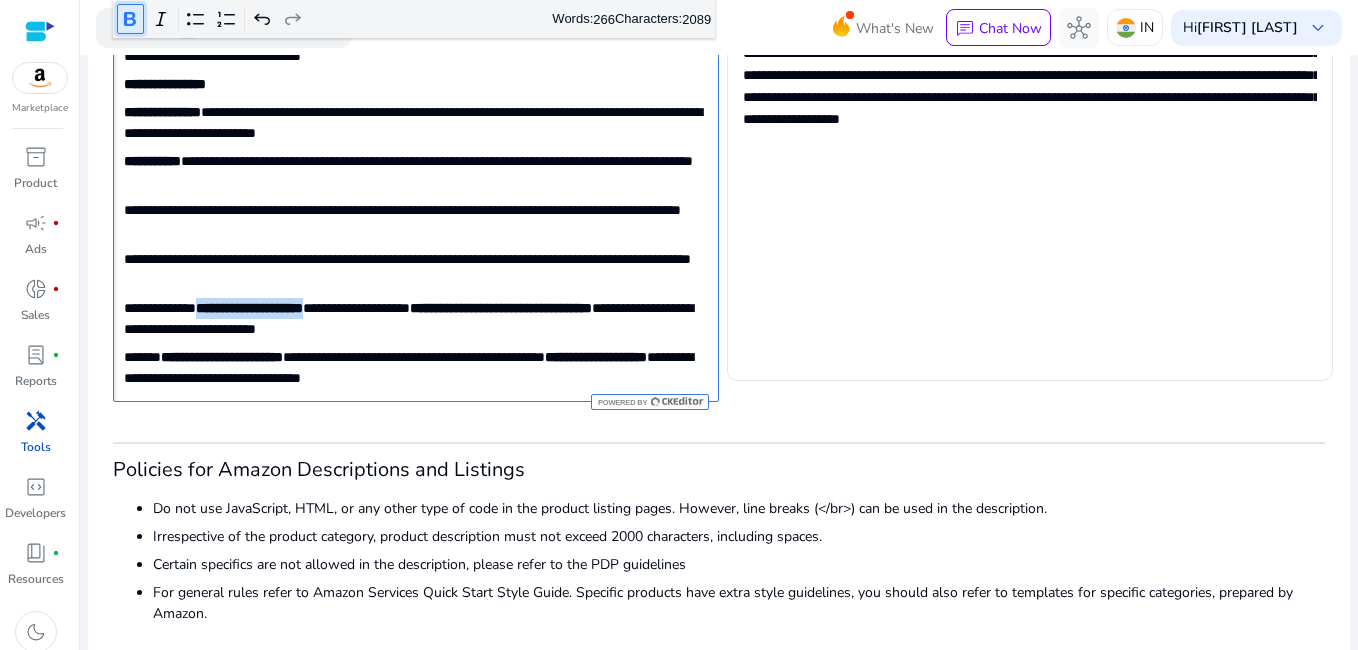 click 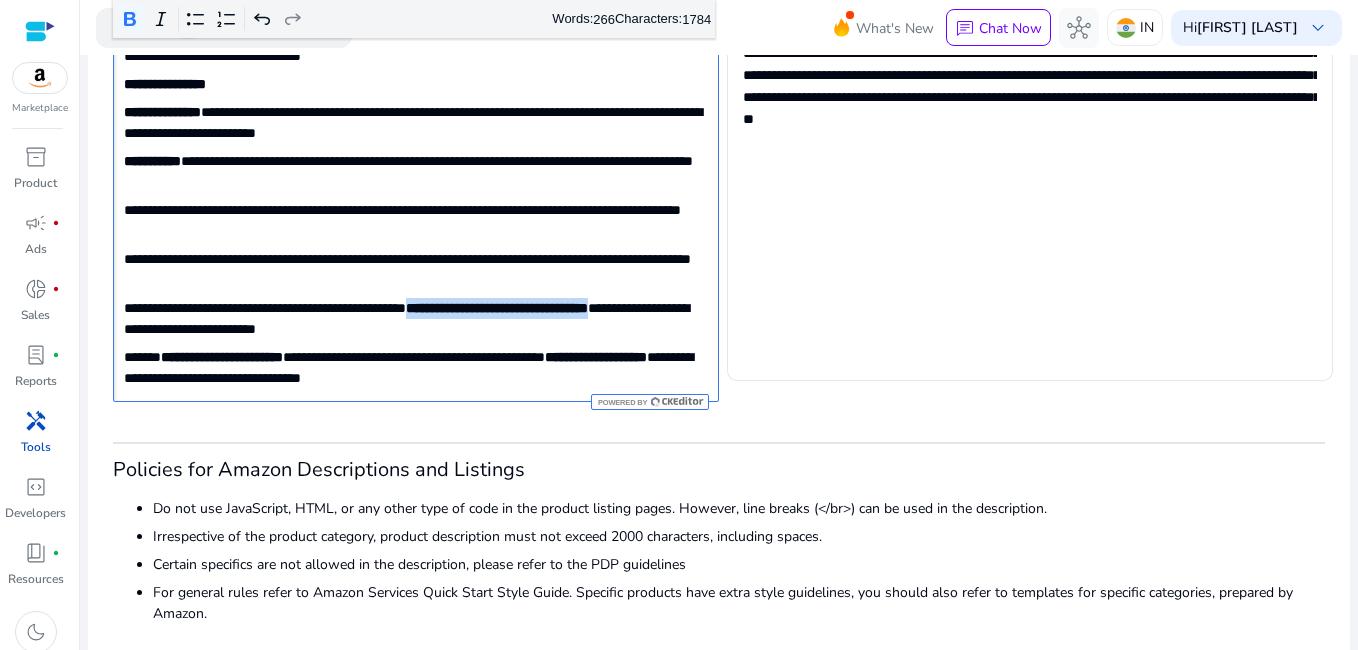drag, startPoint x: 461, startPoint y: 310, endPoint x: 681, endPoint y: 315, distance: 220.05681 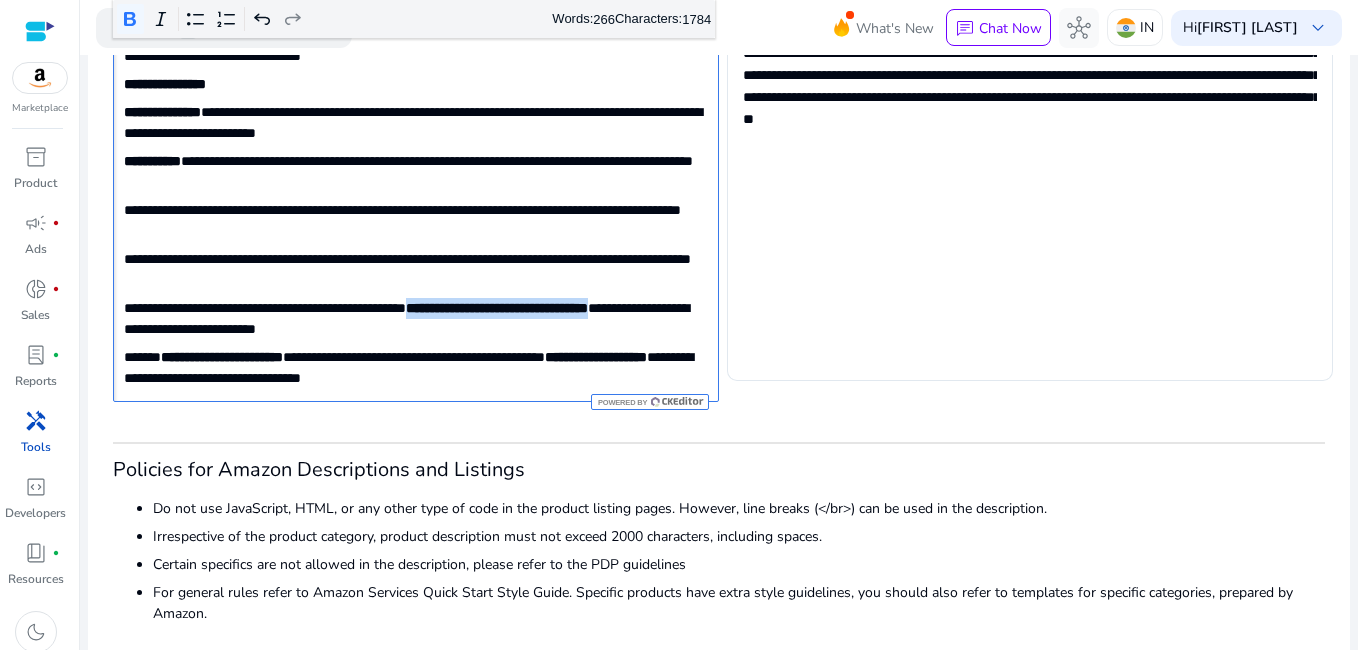 click on "**********" 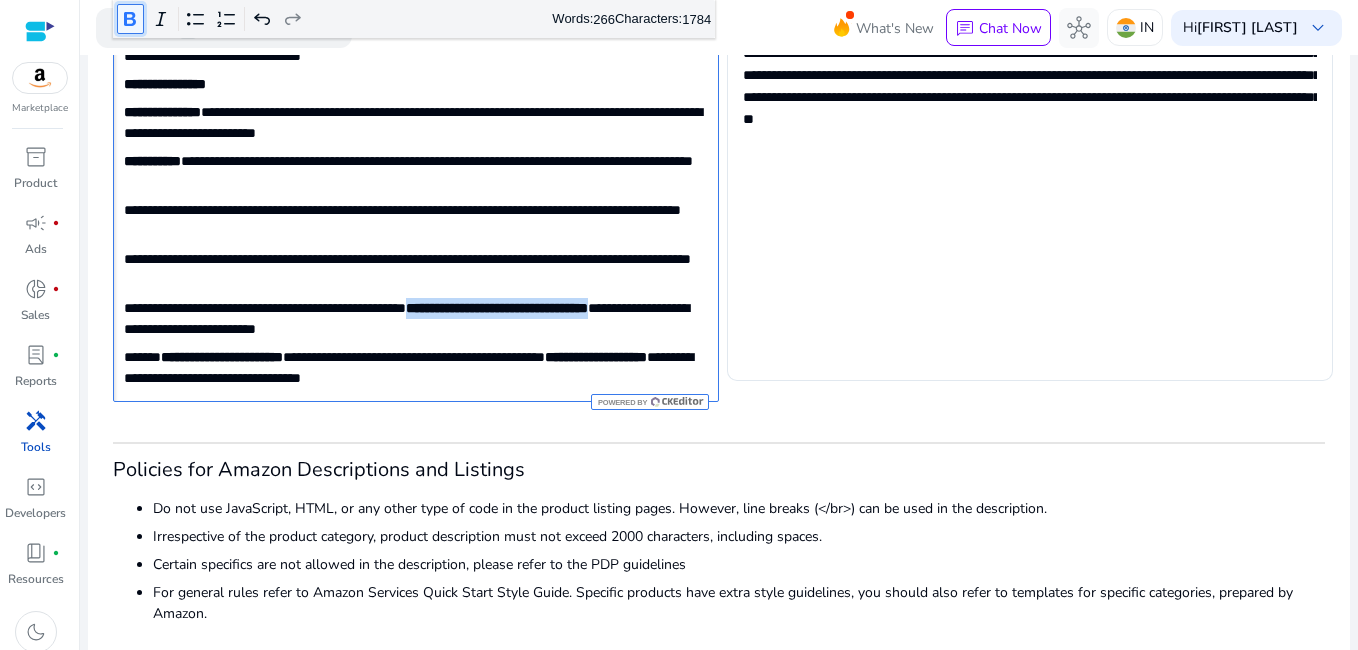 drag, startPoint x: 131, startPoint y: 27, endPoint x: 142, endPoint y: 49, distance: 24.596748 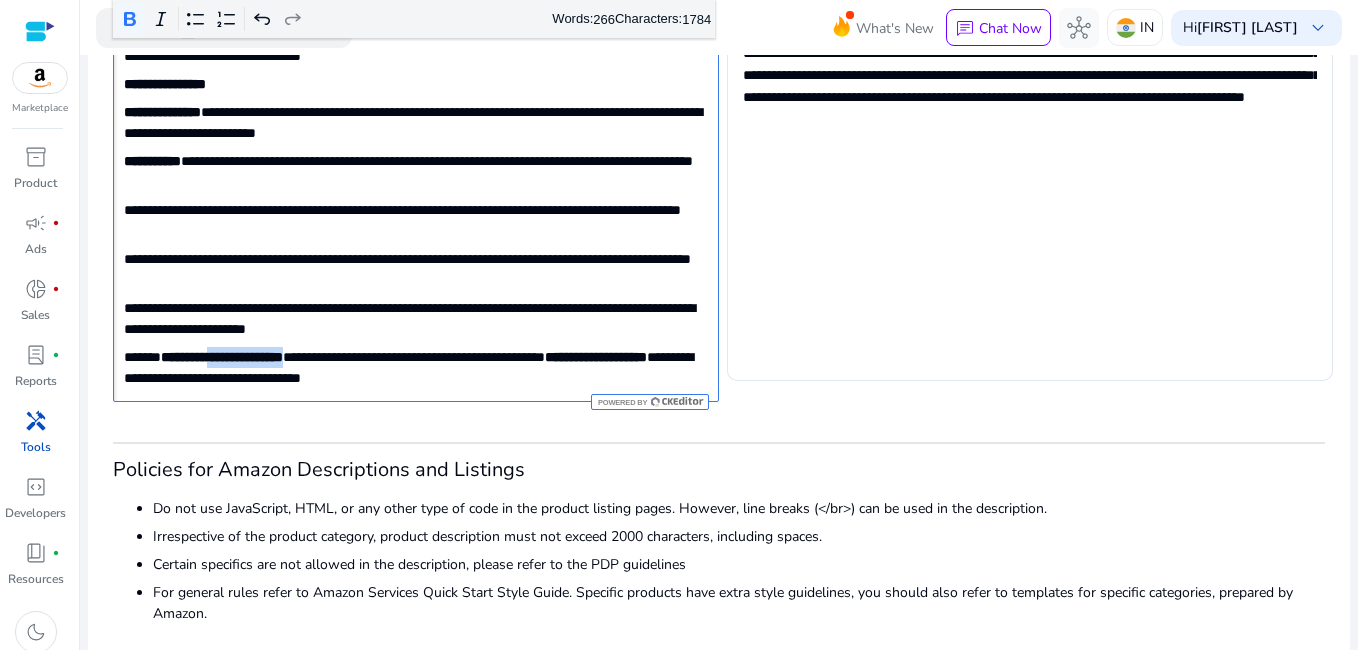 drag, startPoint x: 229, startPoint y: 359, endPoint x: 333, endPoint y: 340, distance: 105.72133 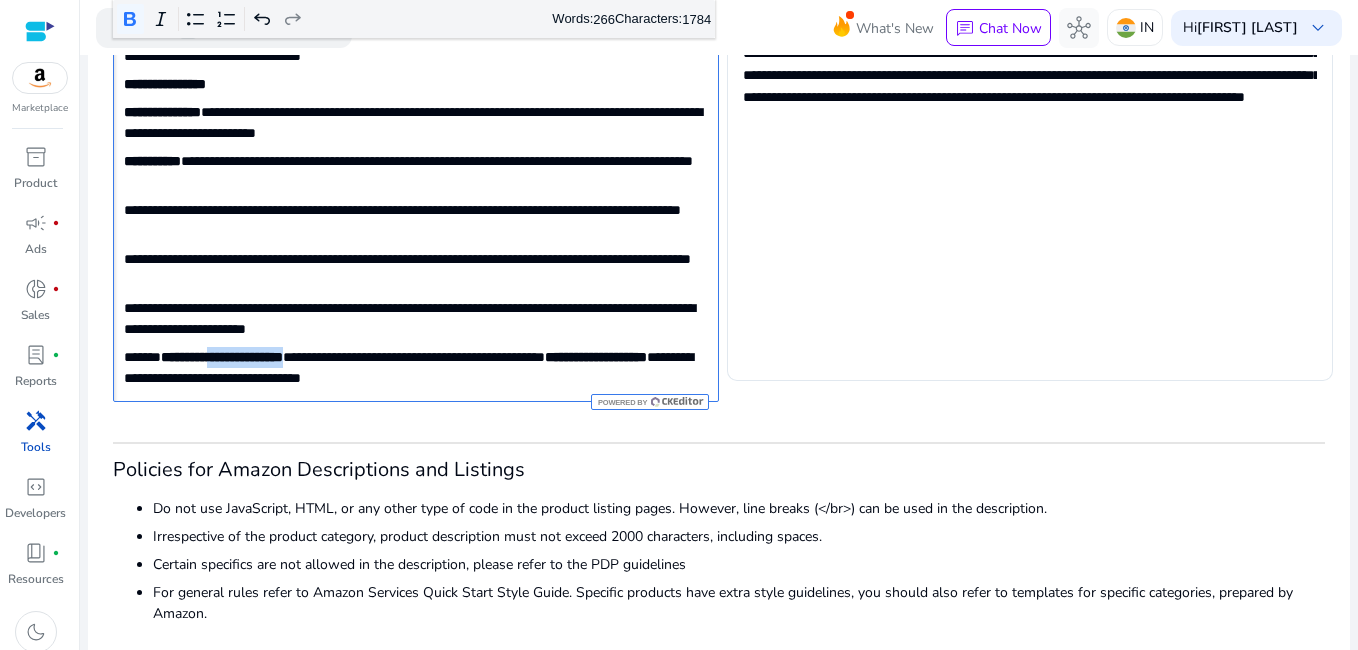 click on "**********" 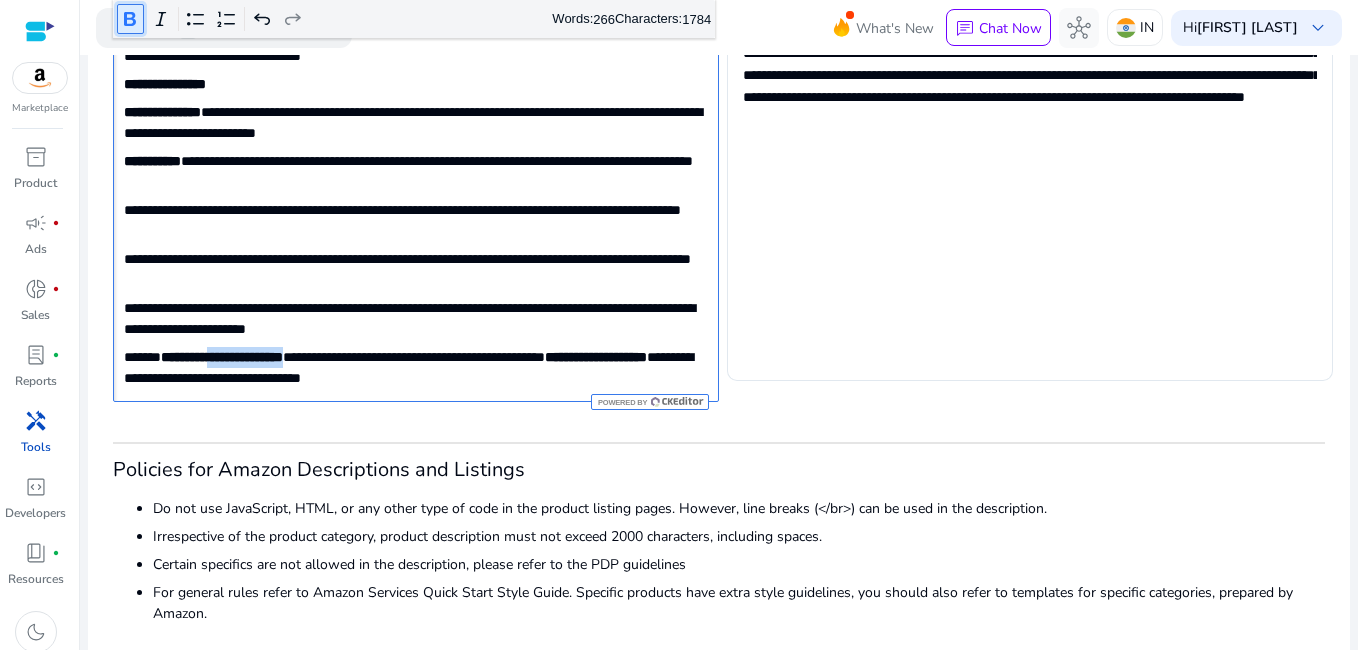 click 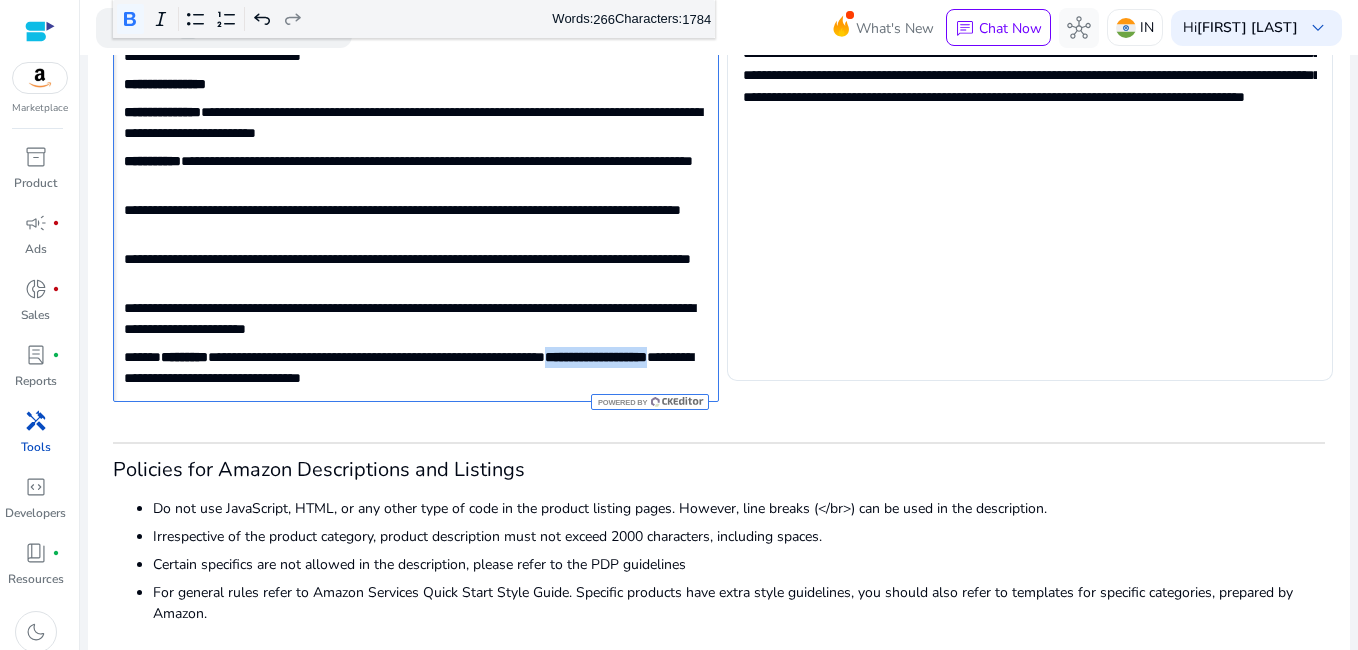 drag, startPoint x: 261, startPoint y: 381, endPoint x: 117, endPoint y: 372, distance: 144.28098 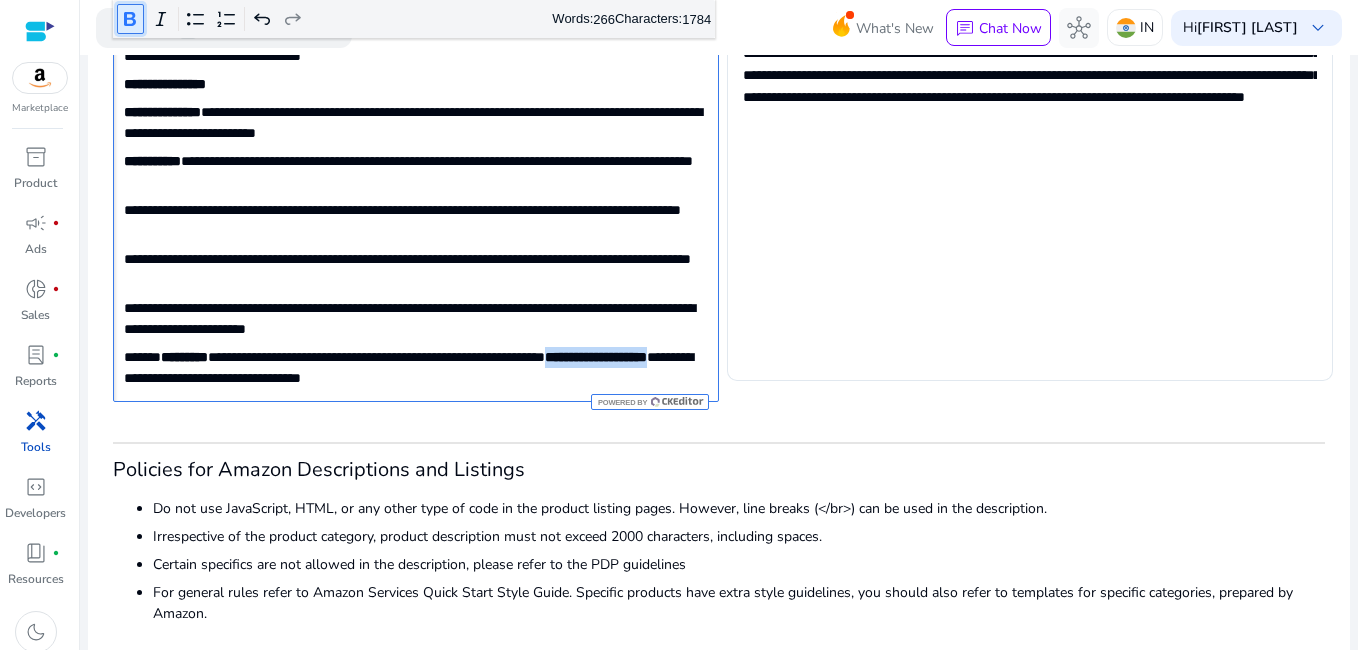 click 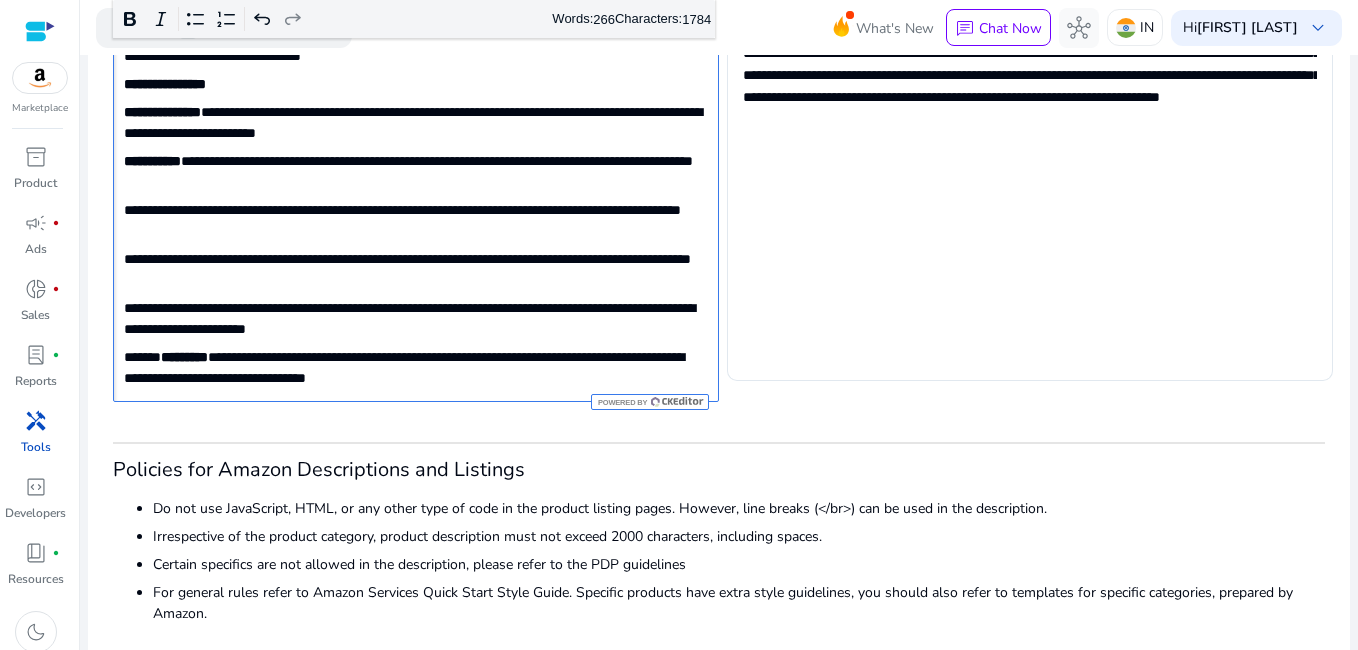 click on "**********" 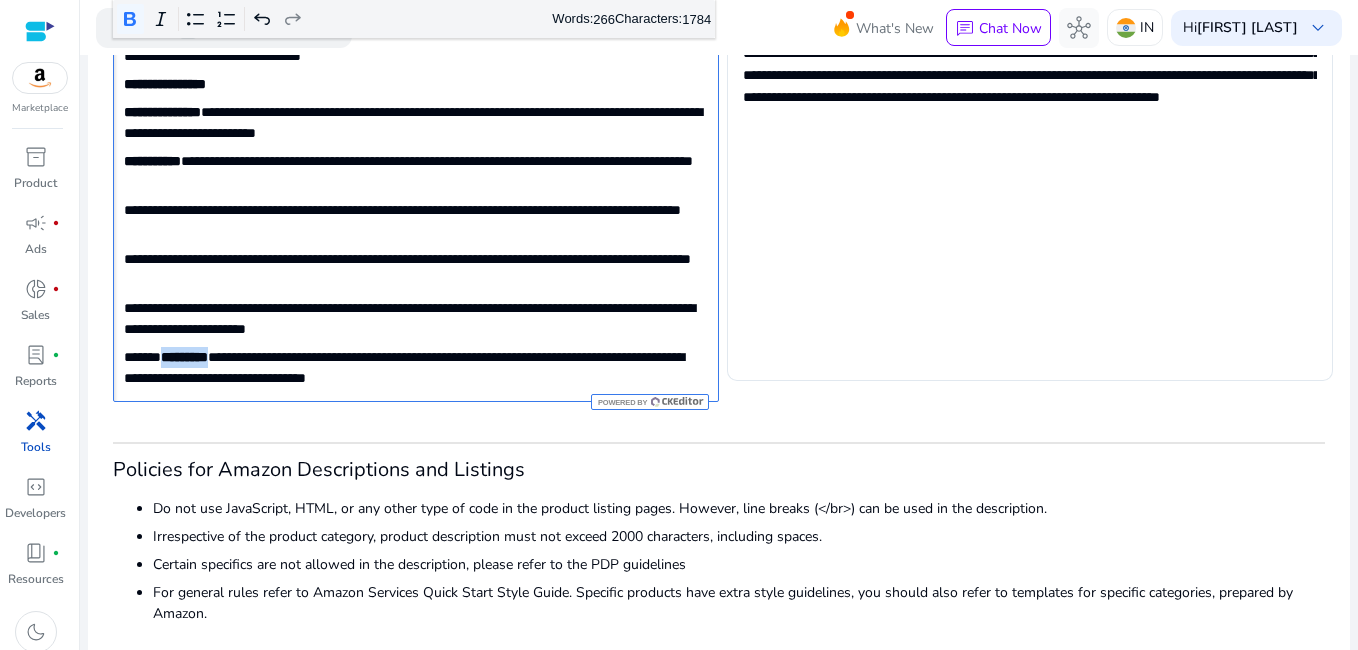 drag, startPoint x: 228, startPoint y: 356, endPoint x: 166, endPoint y: 353, distance: 62.072536 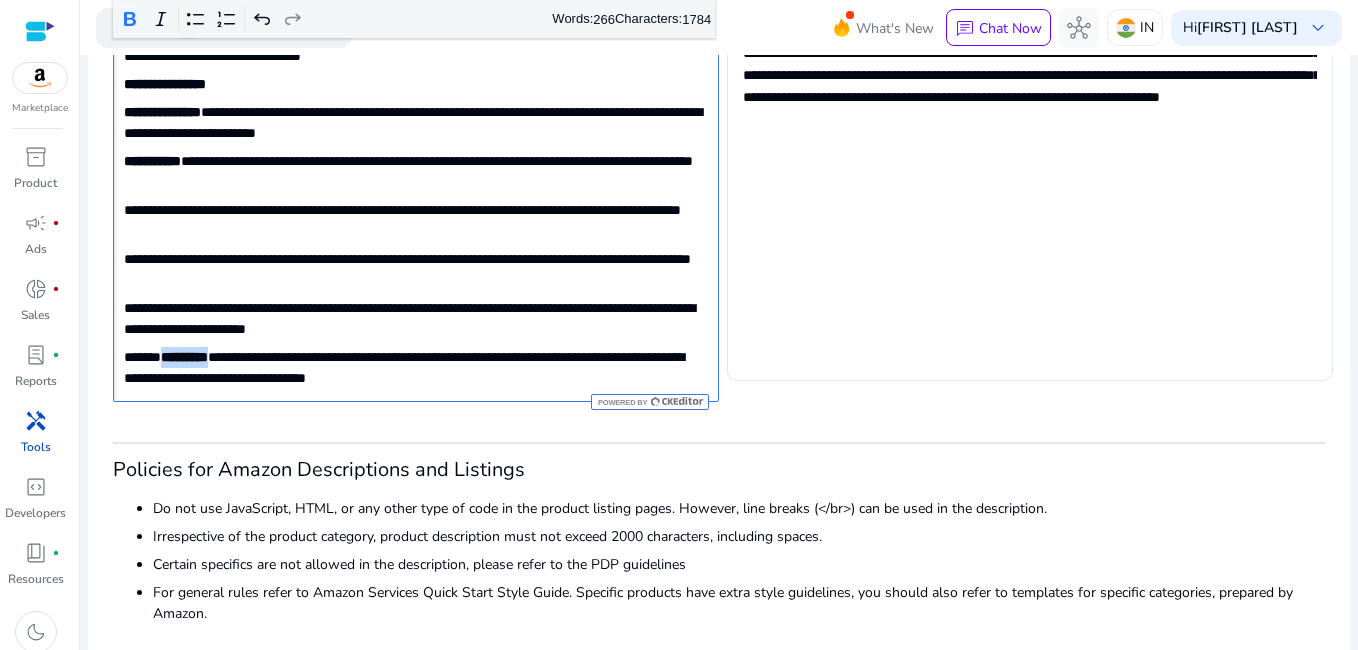 click on "**********" 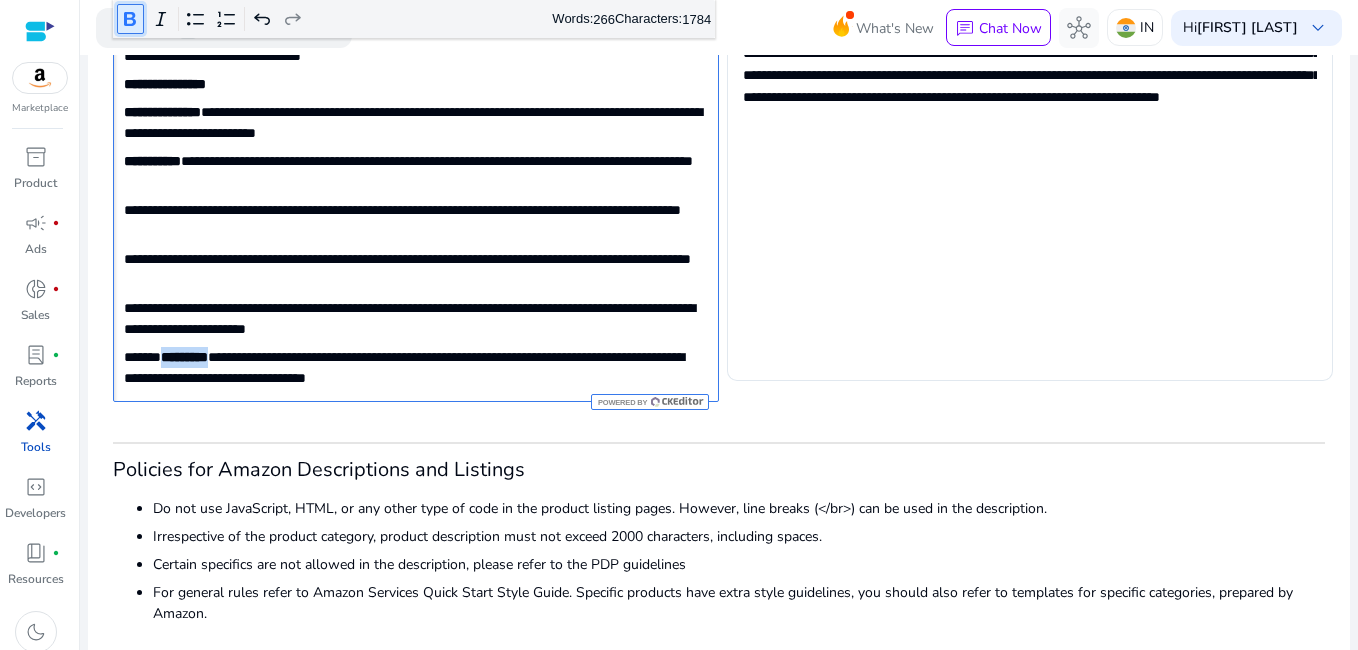 click 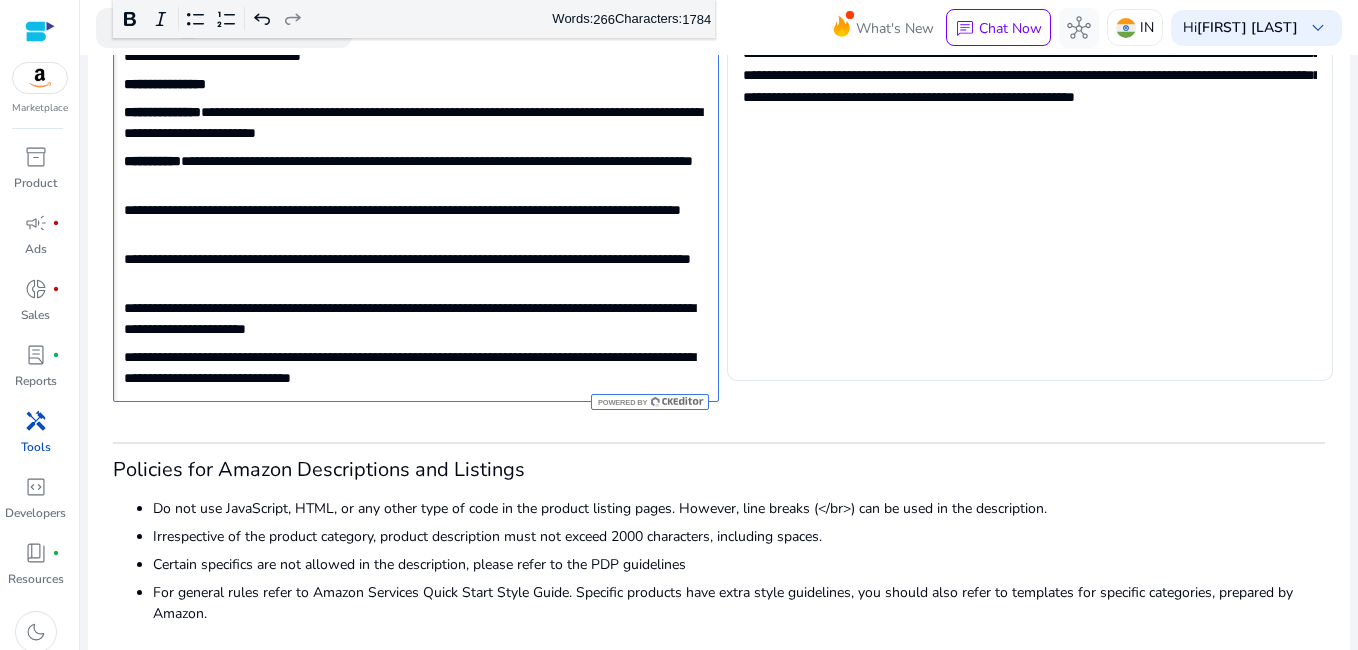 click on "**********" 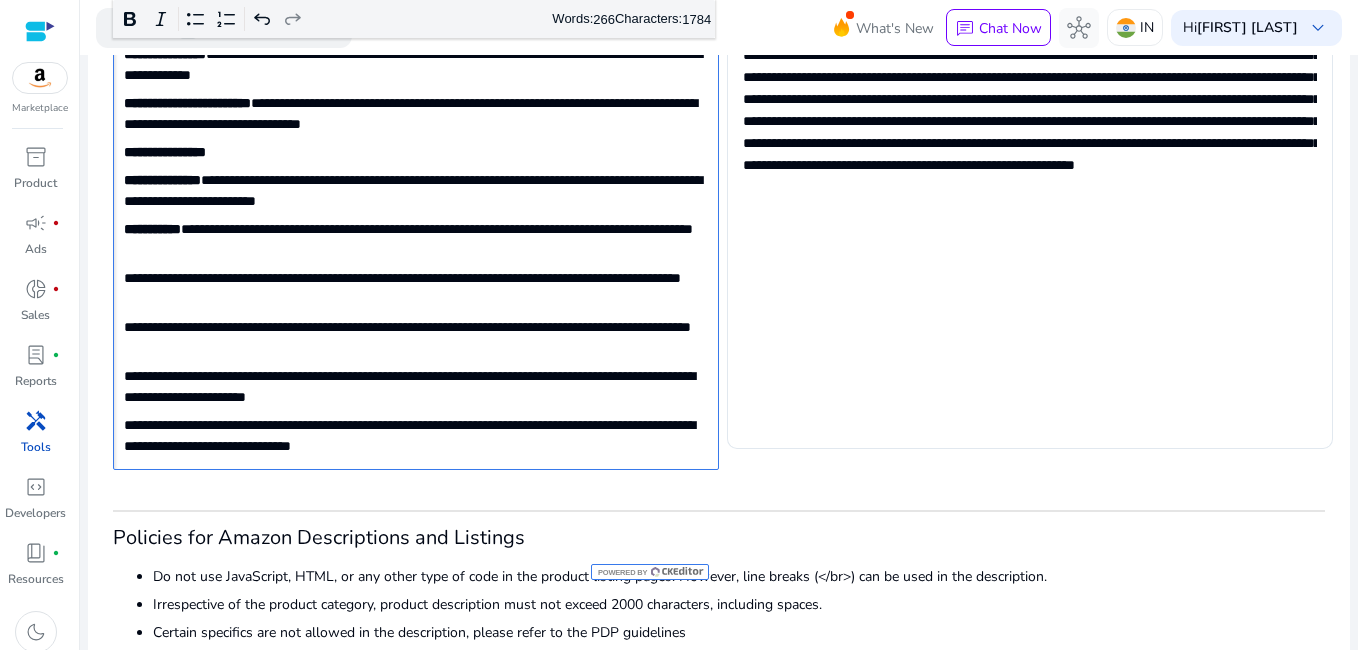 scroll, scrollTop: 572, scrollLeft: 0, axis: vertical 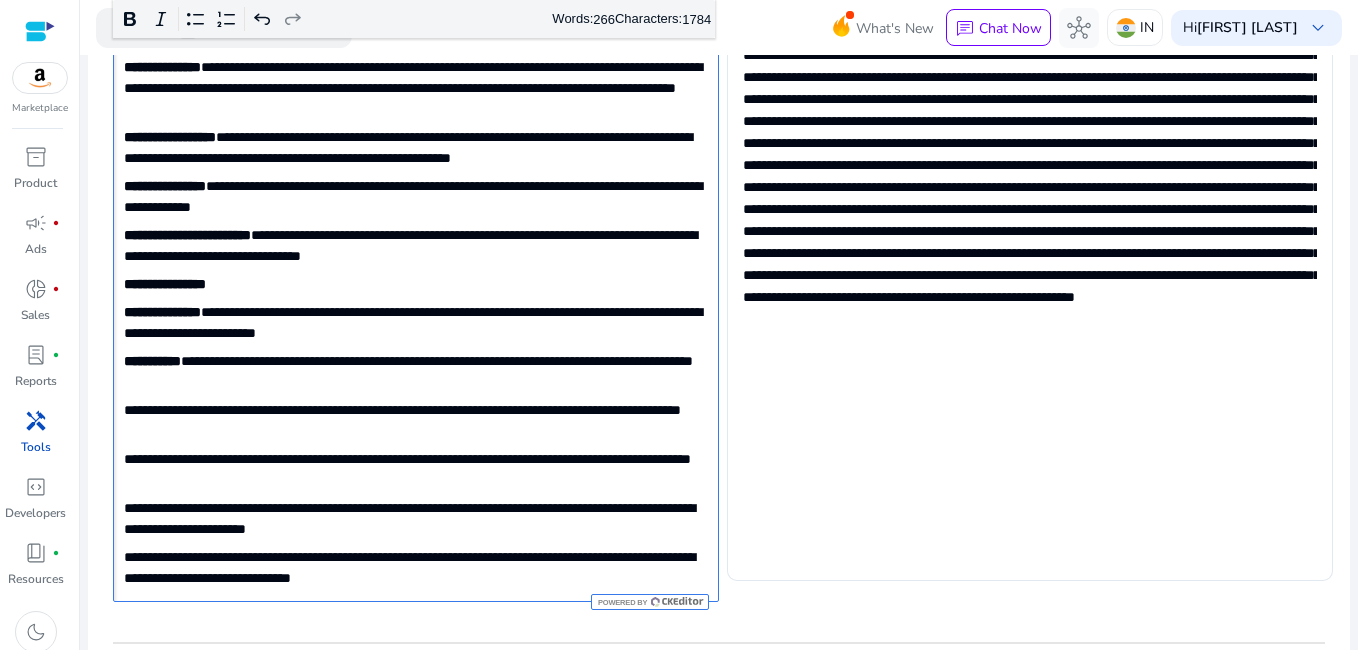 click on "**********" 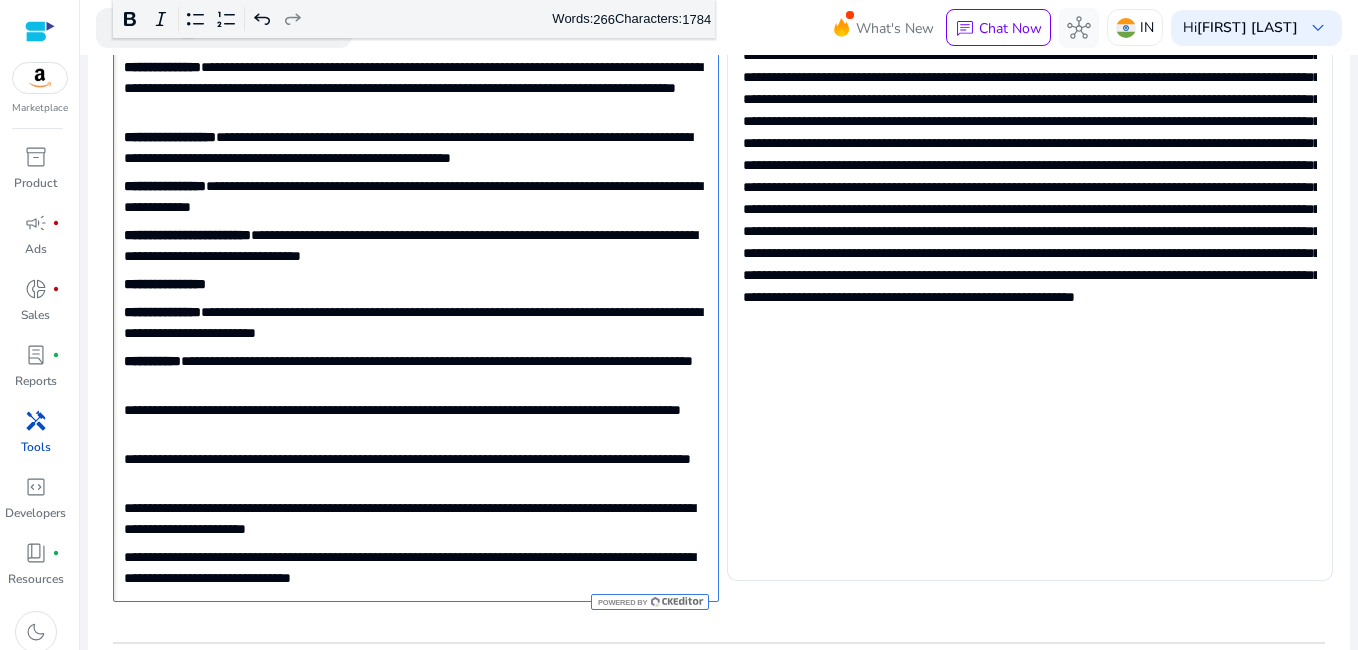 click on "**********" 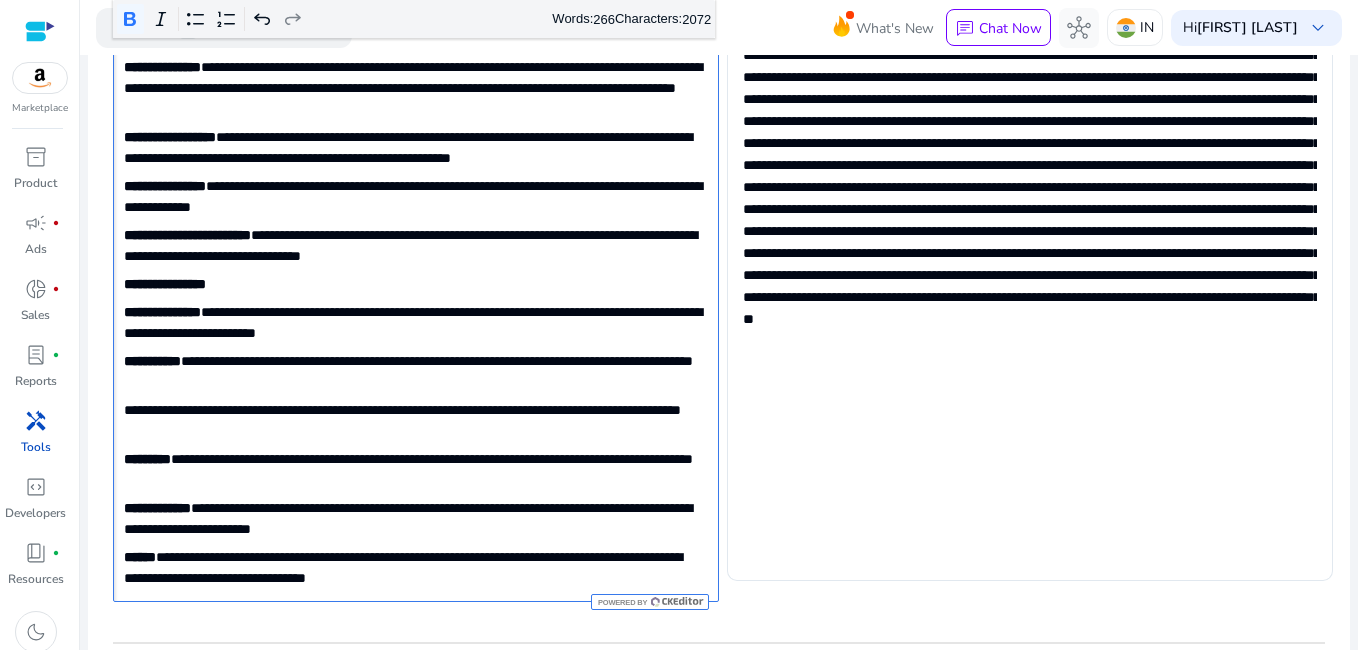 click on "**********" 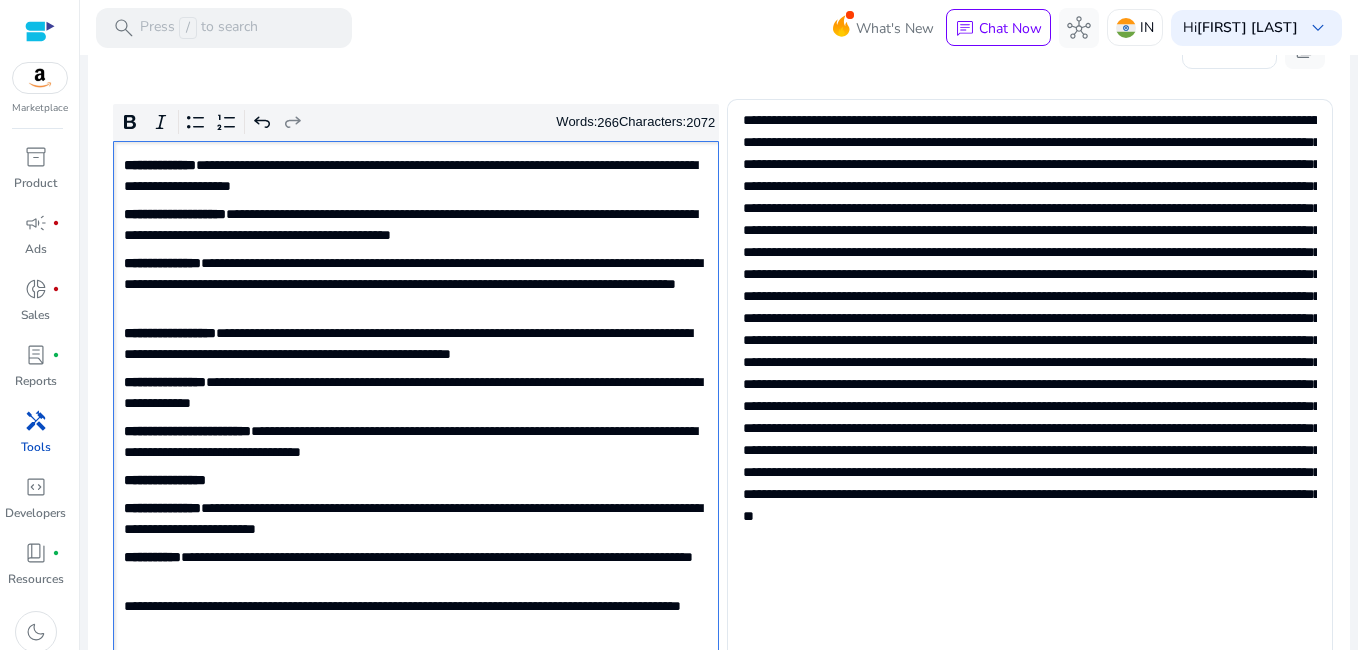 scroll, scrollTop: 371, scrollLeft: 0, axis: vertical 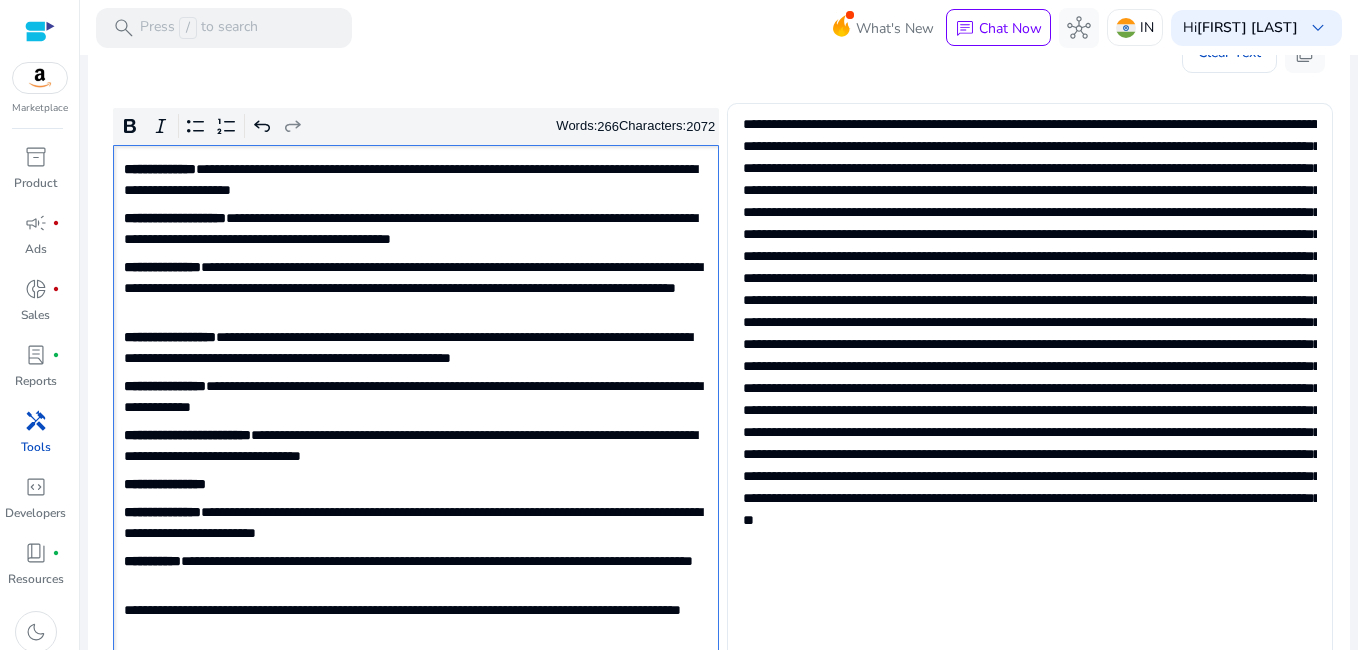 click at bounding box center (1030, 386) 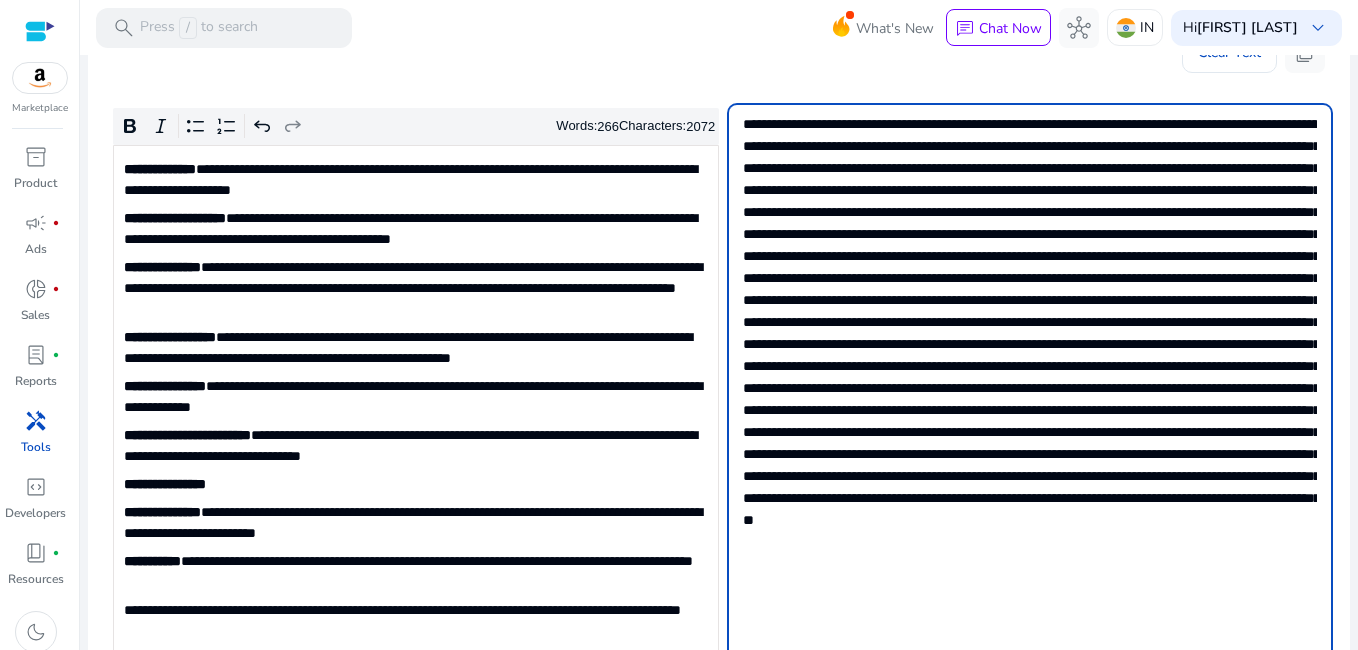click on "**********" 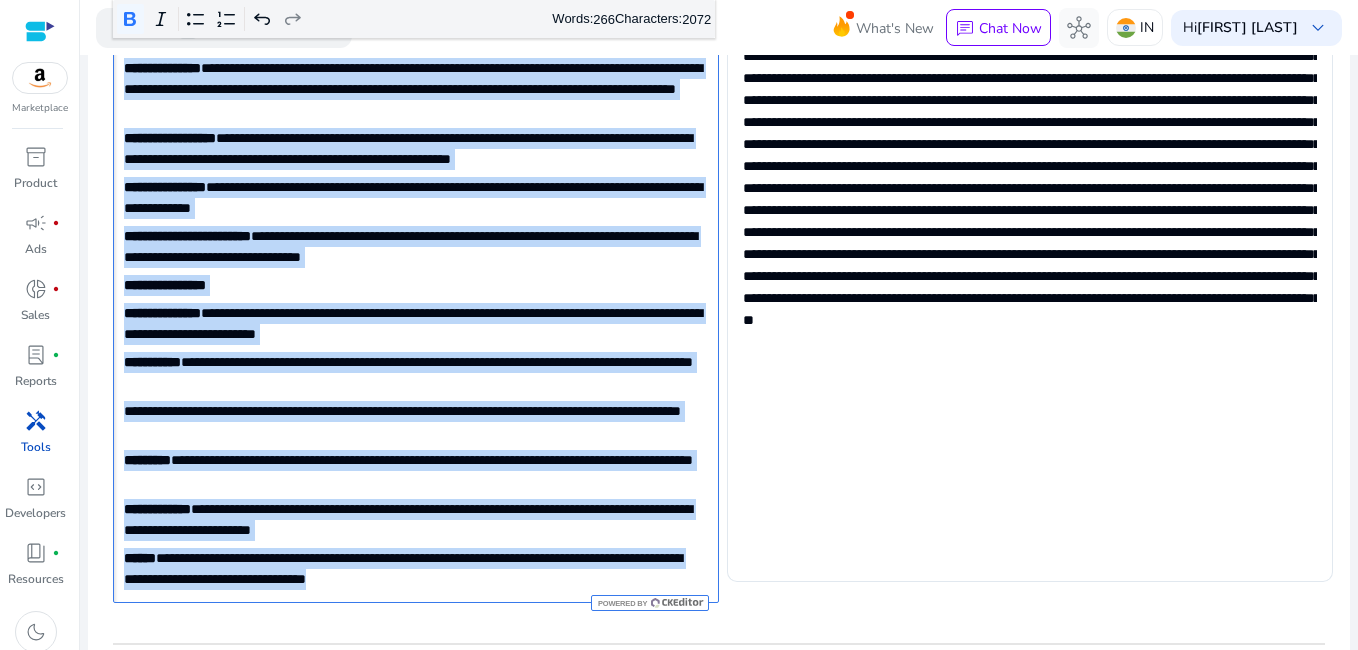 click on "**********" 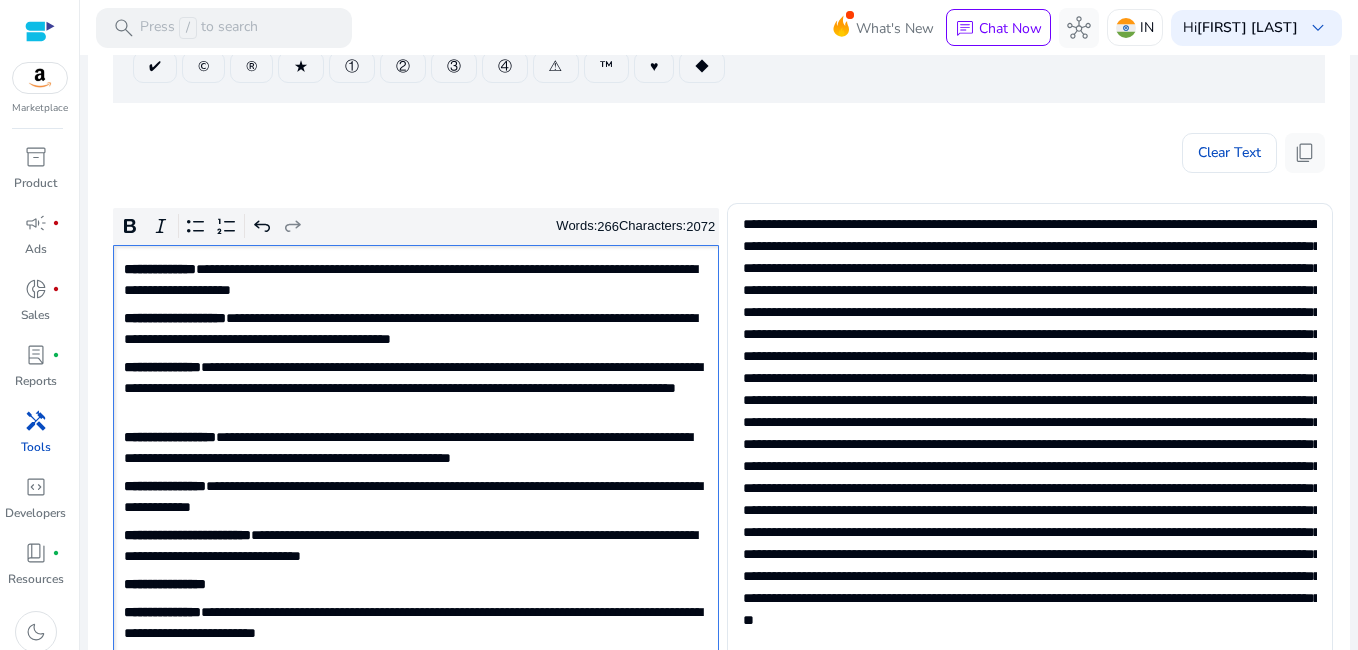 scroll, scrollTop: 270, scrollLeft: 0, axis: vertical 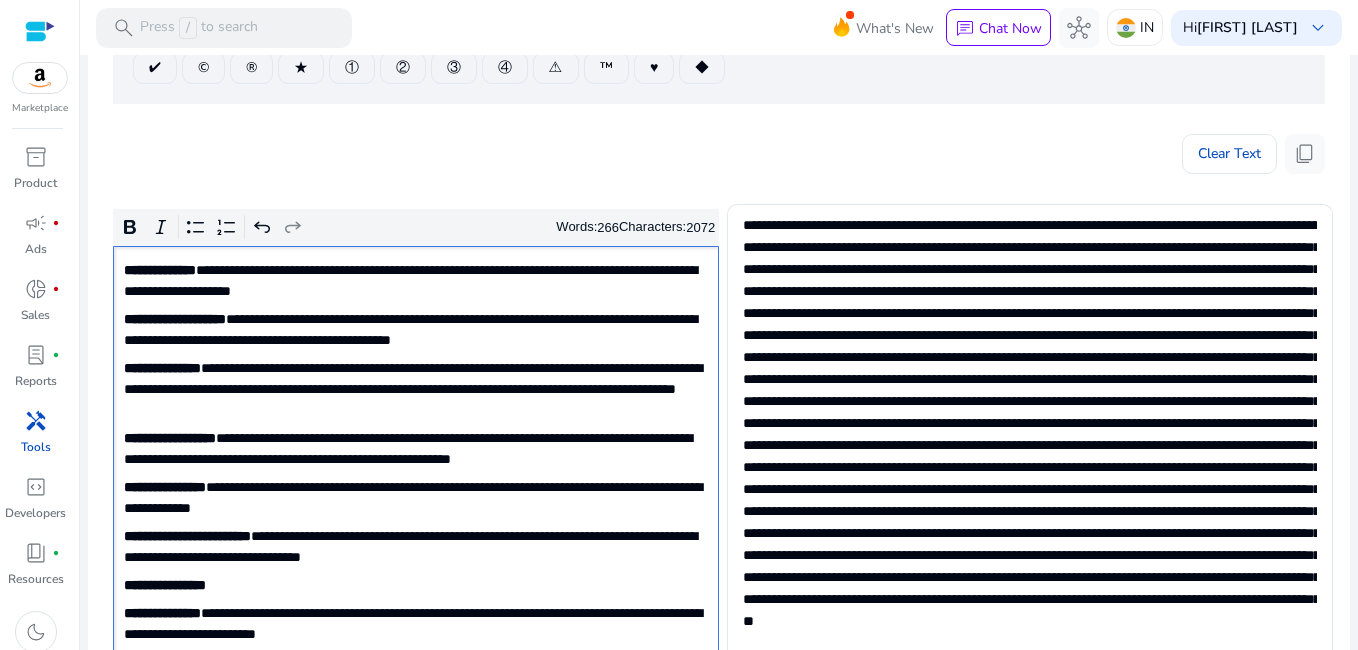 click on "**********" 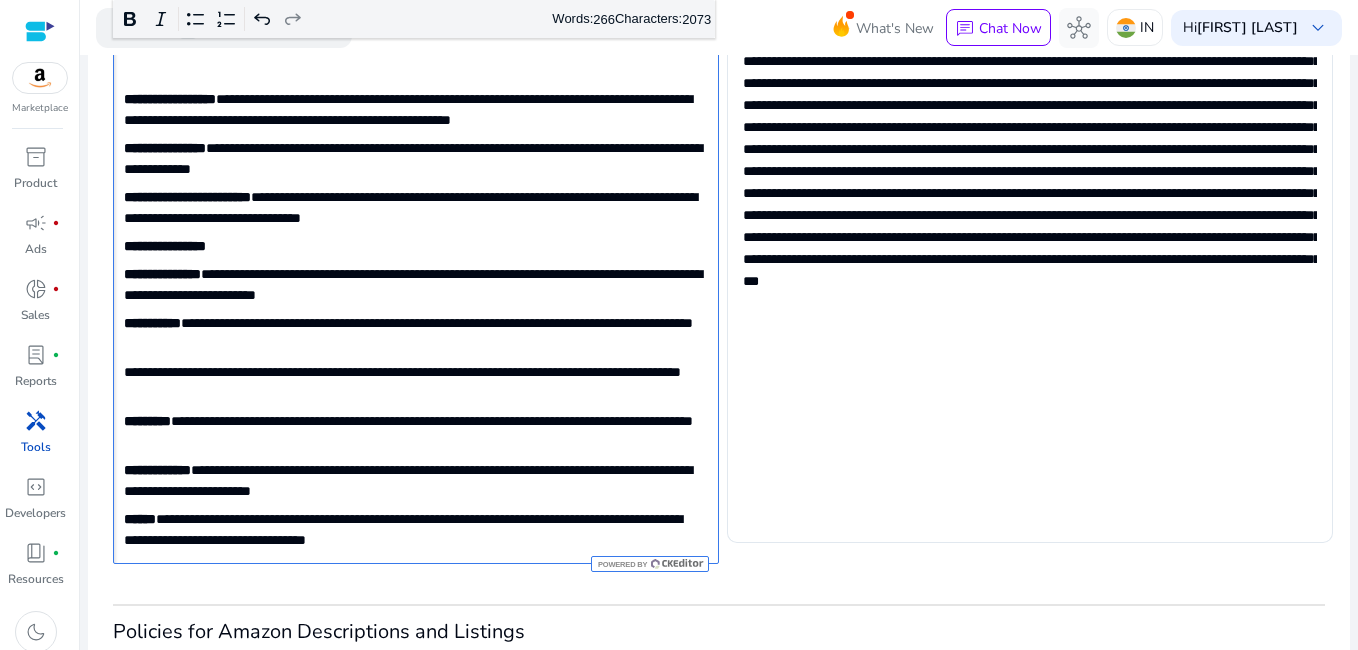 scroll, scrollTop: 670, scrollLeft: 0, axis: vertical 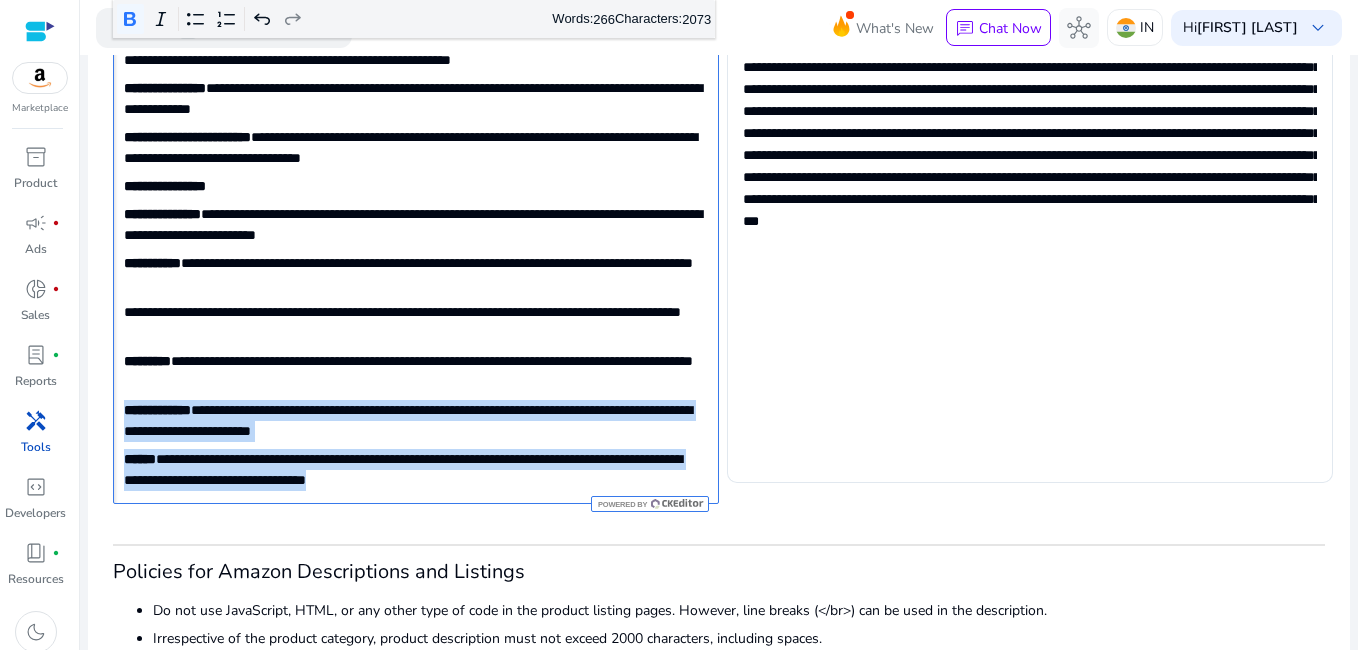 drag, startPoint x: 124, startPoint y: 405, endPoint x: 550, endPoint y: 508, distance: 438.27502 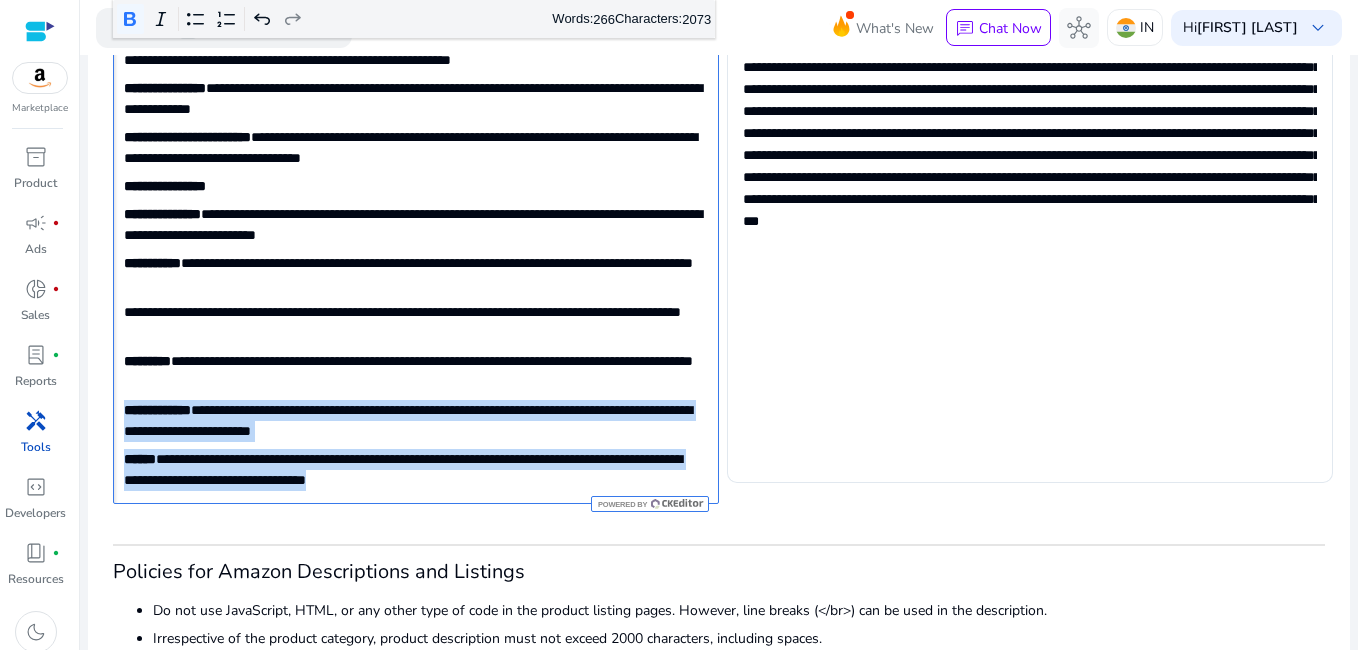 click on "**********" 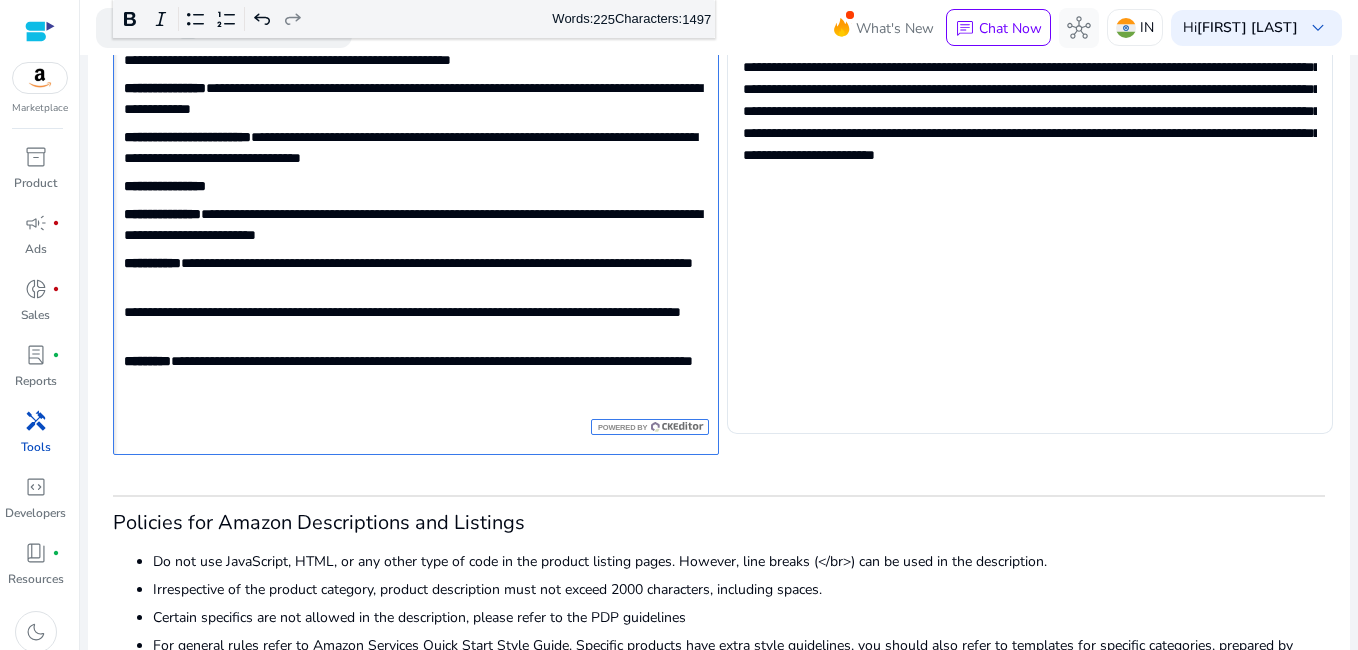 type on "**********" 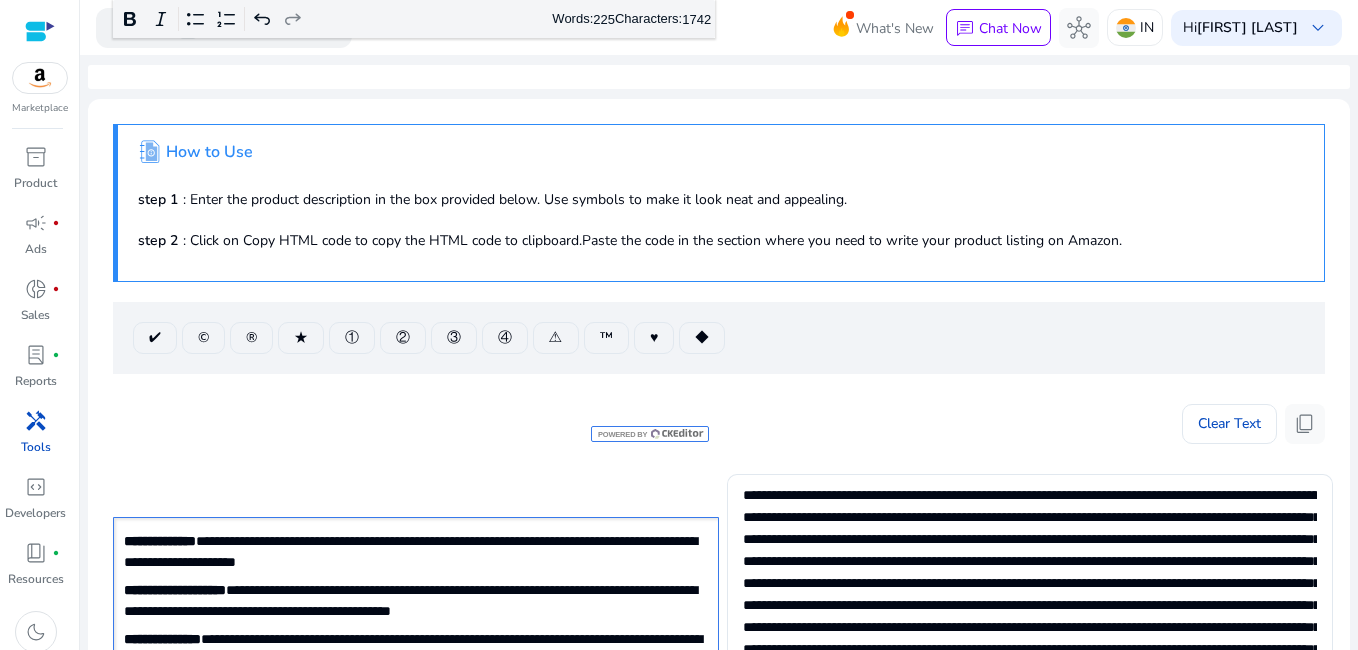 scroll, scrollTop: 0, scrollLeft: 0, axis: both 